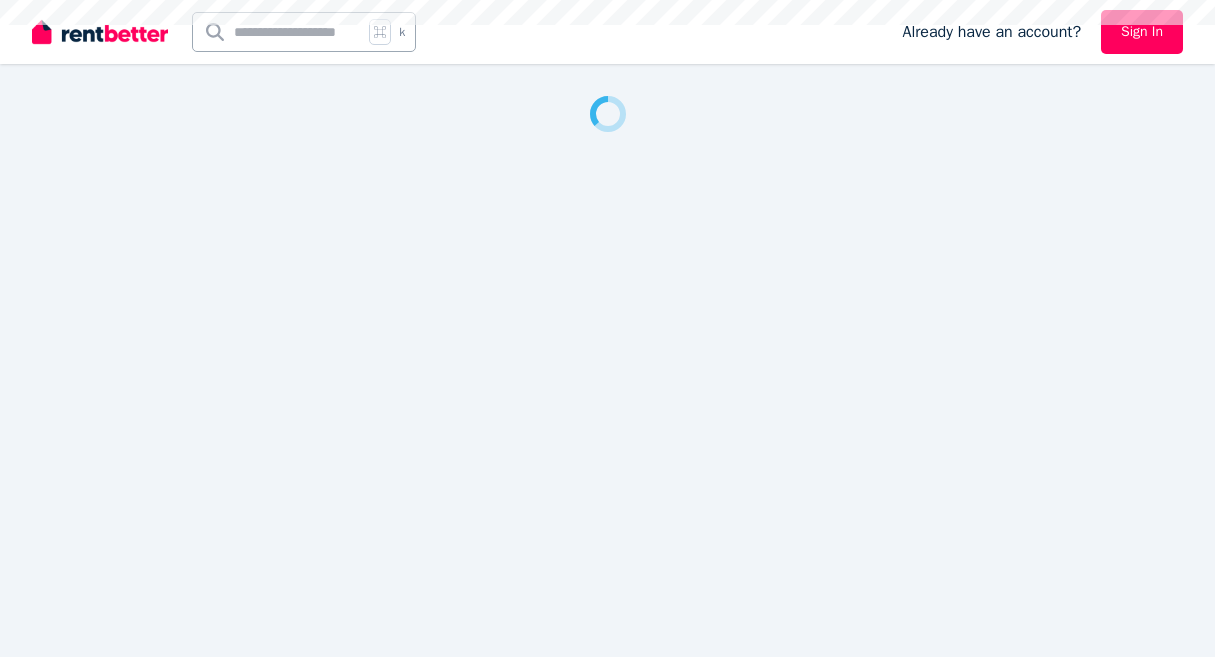 scroll, scrollTop: 0, scrollLeft: 0, axis: both 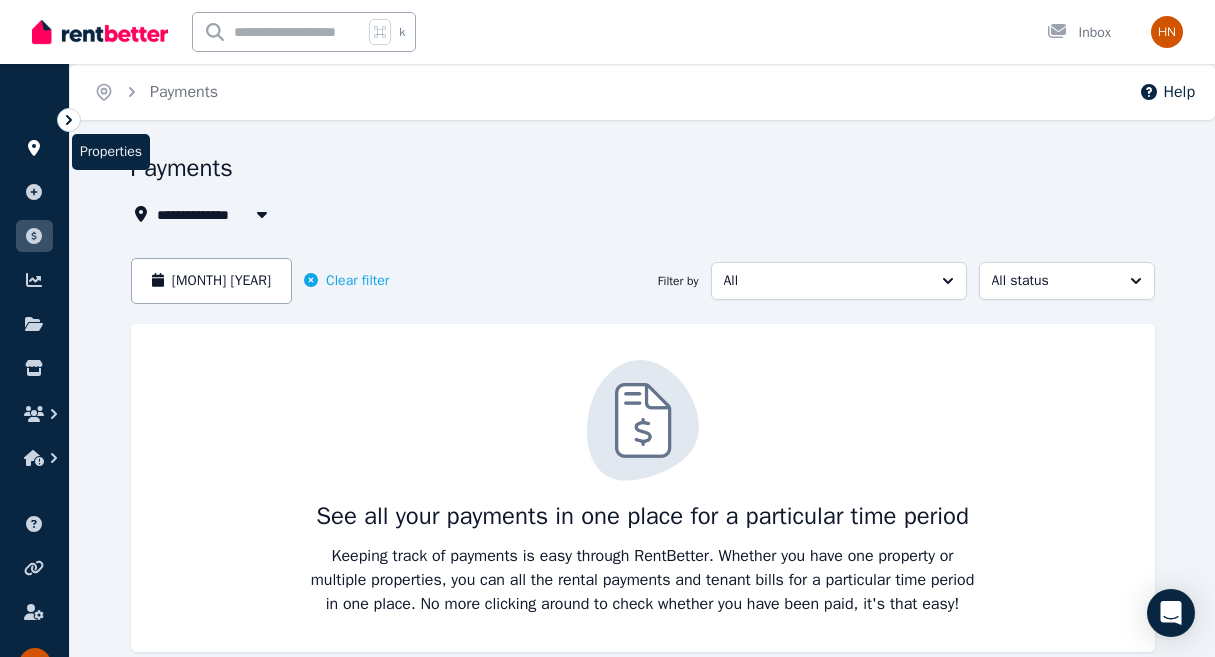 click 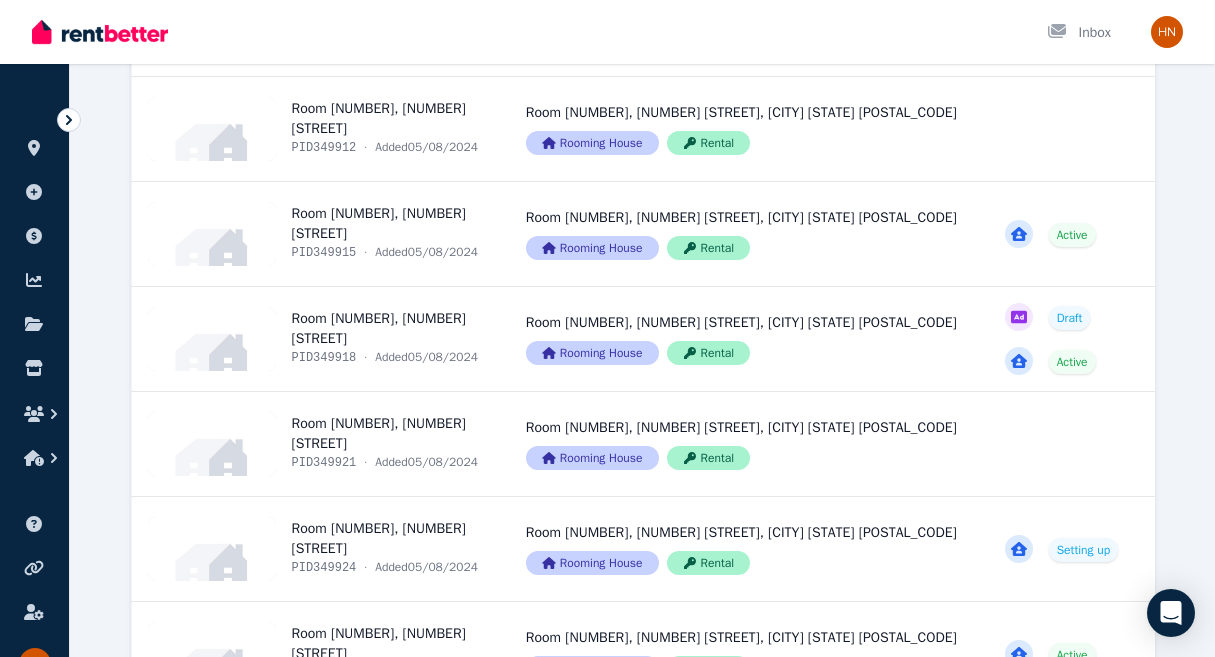 scroll, scrollTop: 296, scrollLeft: 0, axis: vertical 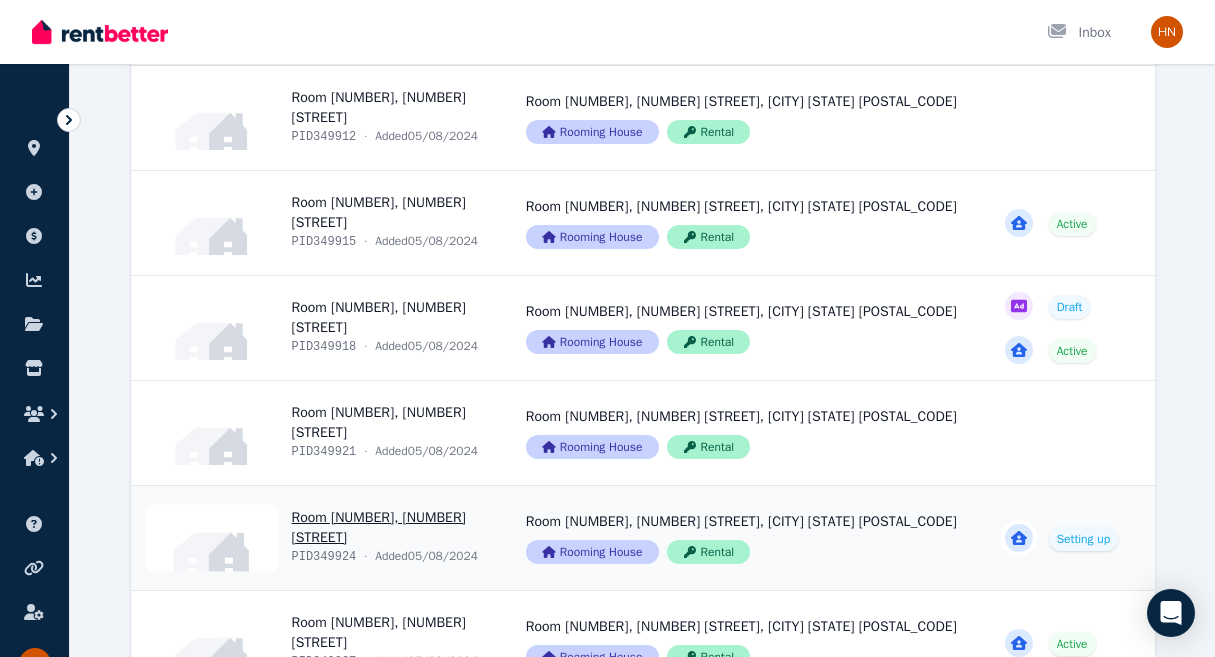 click at bounding box center (1216, 538) 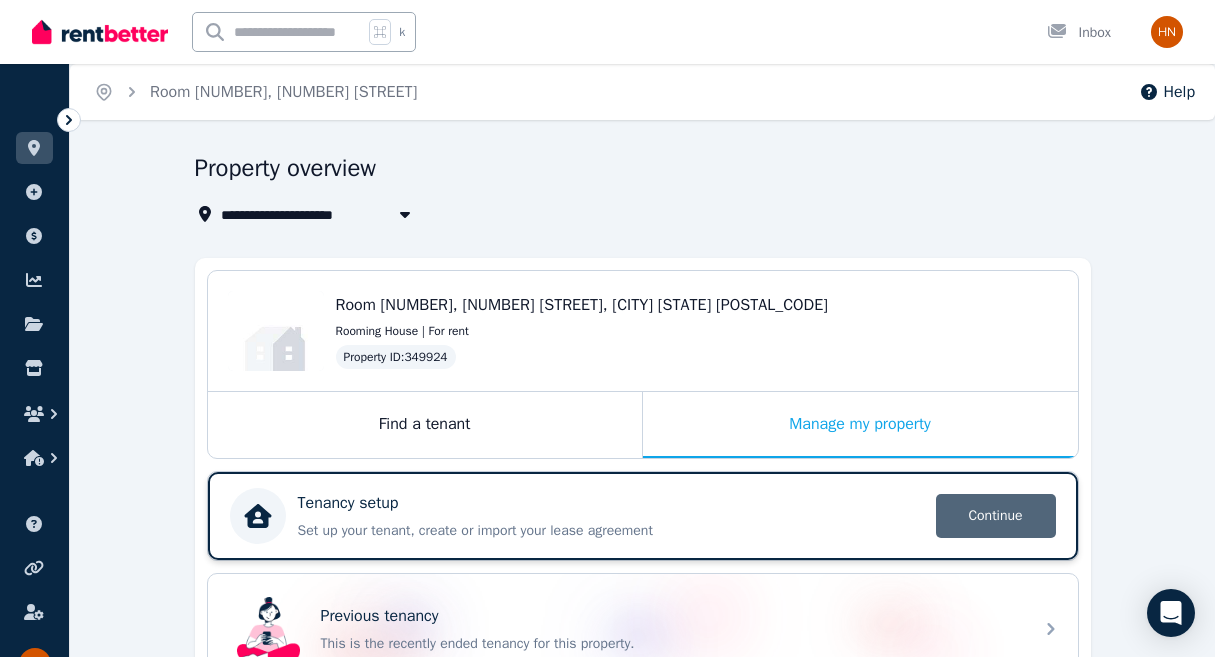 click on "Continue" at bounding box center (996, 516) 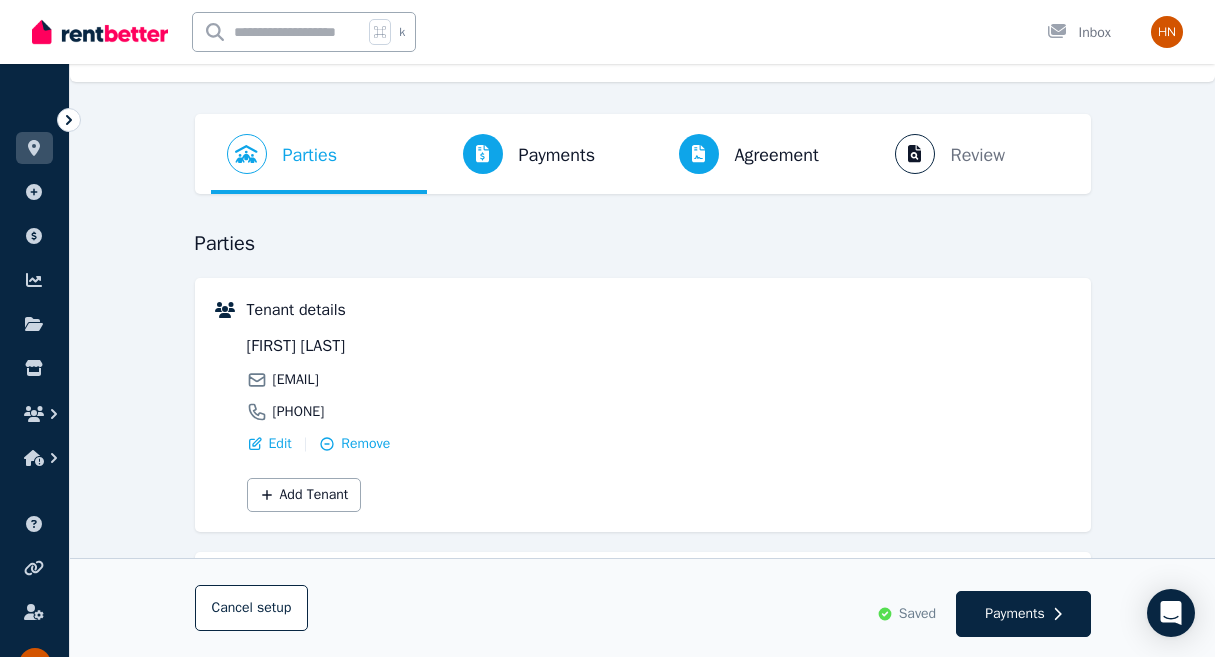 scroll, scrollTop: 41, scrollLeft: 0, axis: vertical 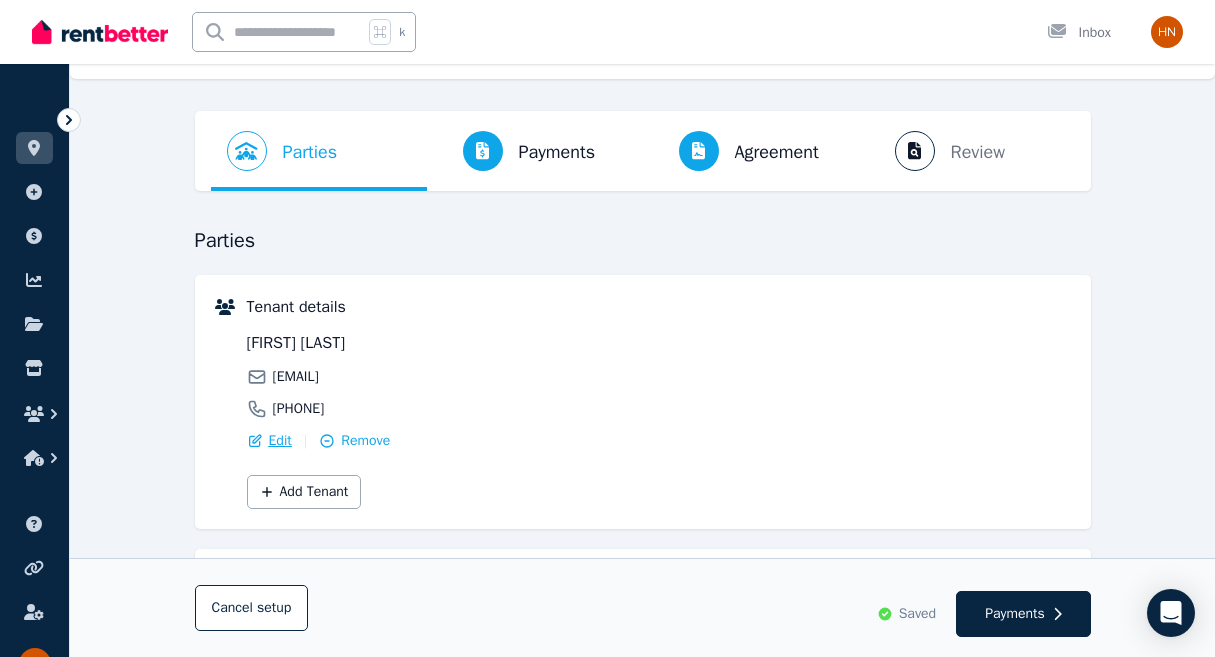 click on "Edit" at bounding box center [280, 441] 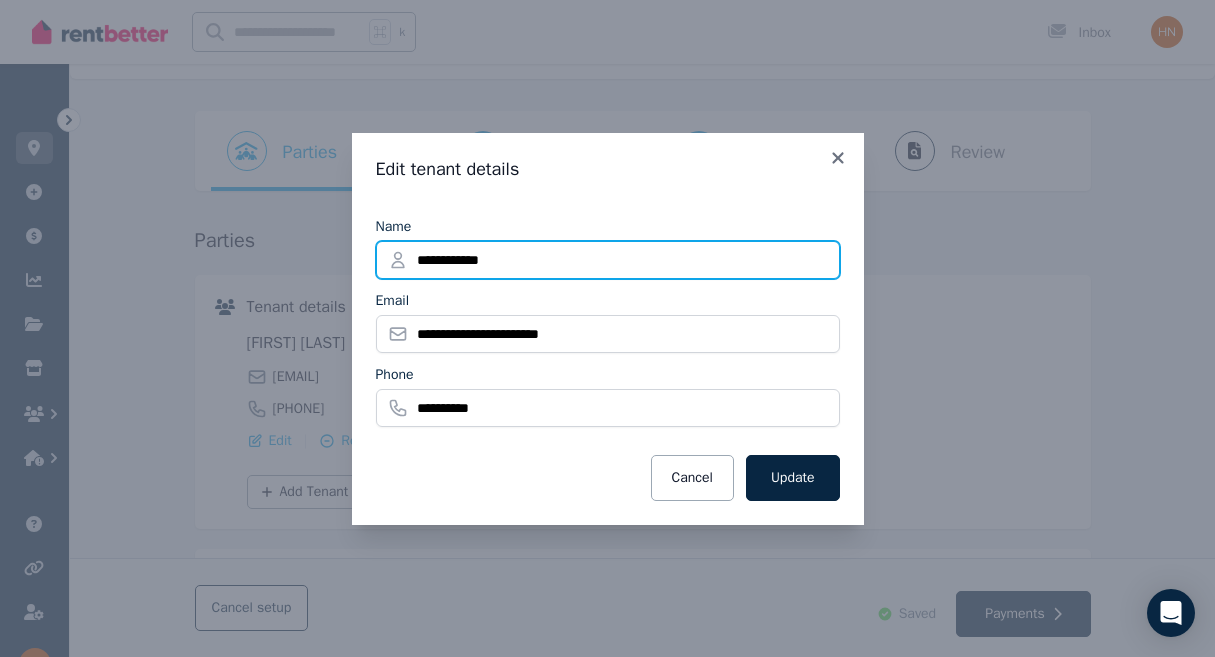 click on "[REDACTED]" at bounding box center (608, 260) 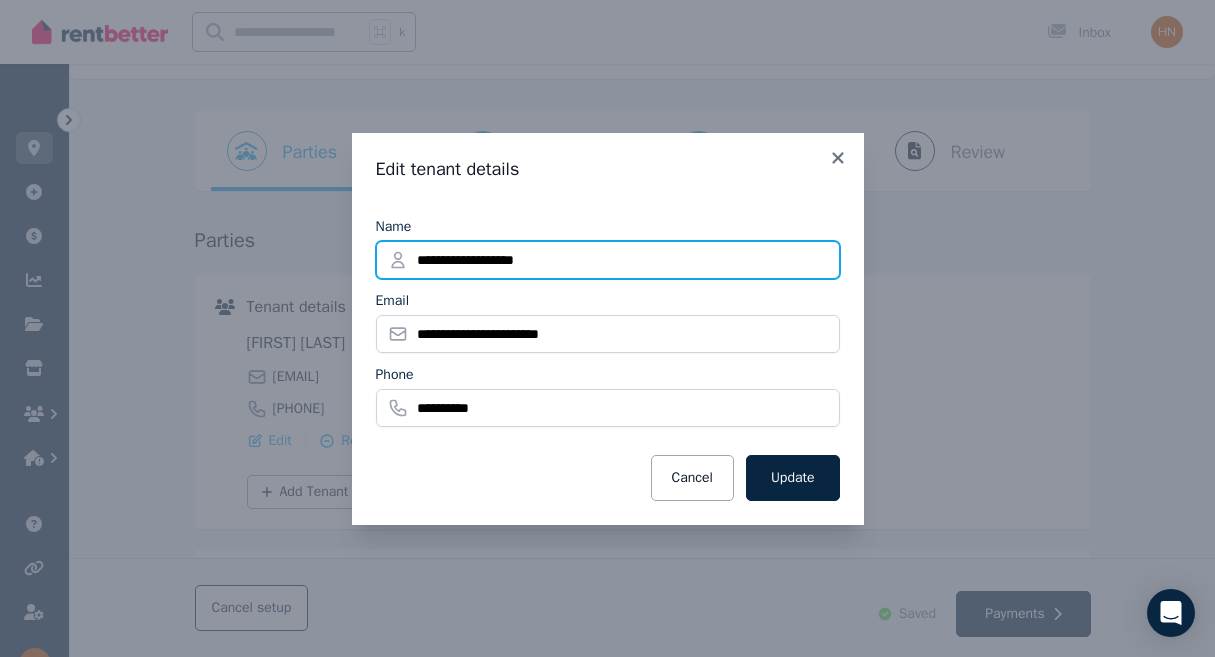 type on "**********" 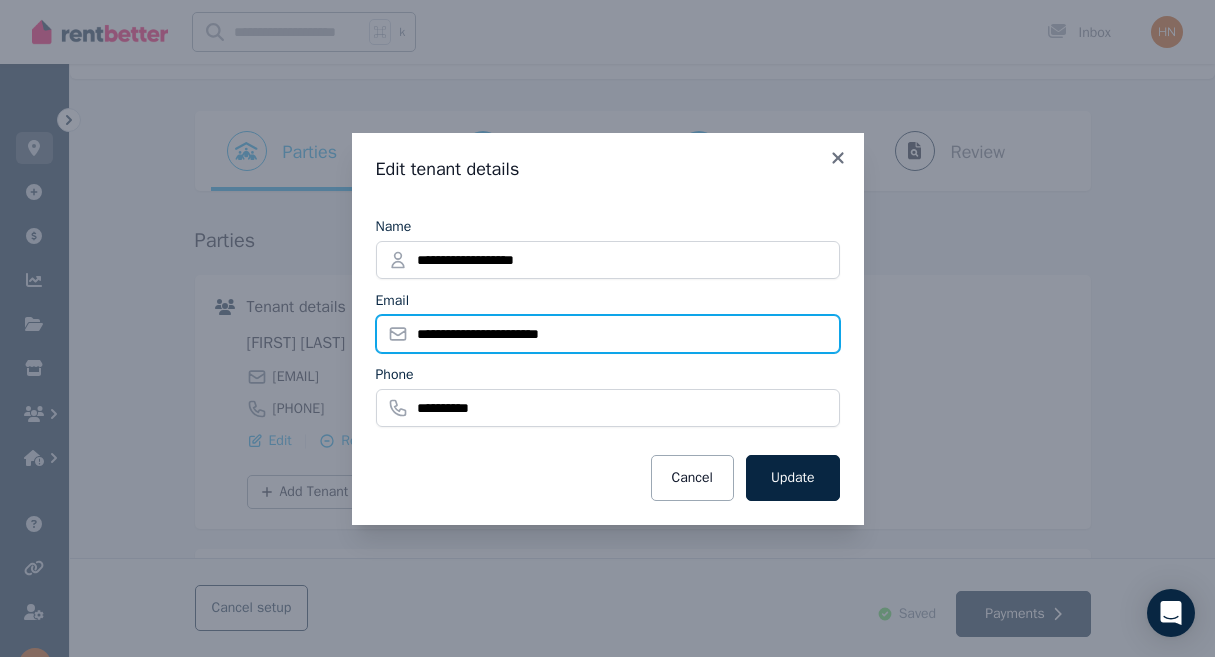 click on "**********" at bounding box center [608, 334] 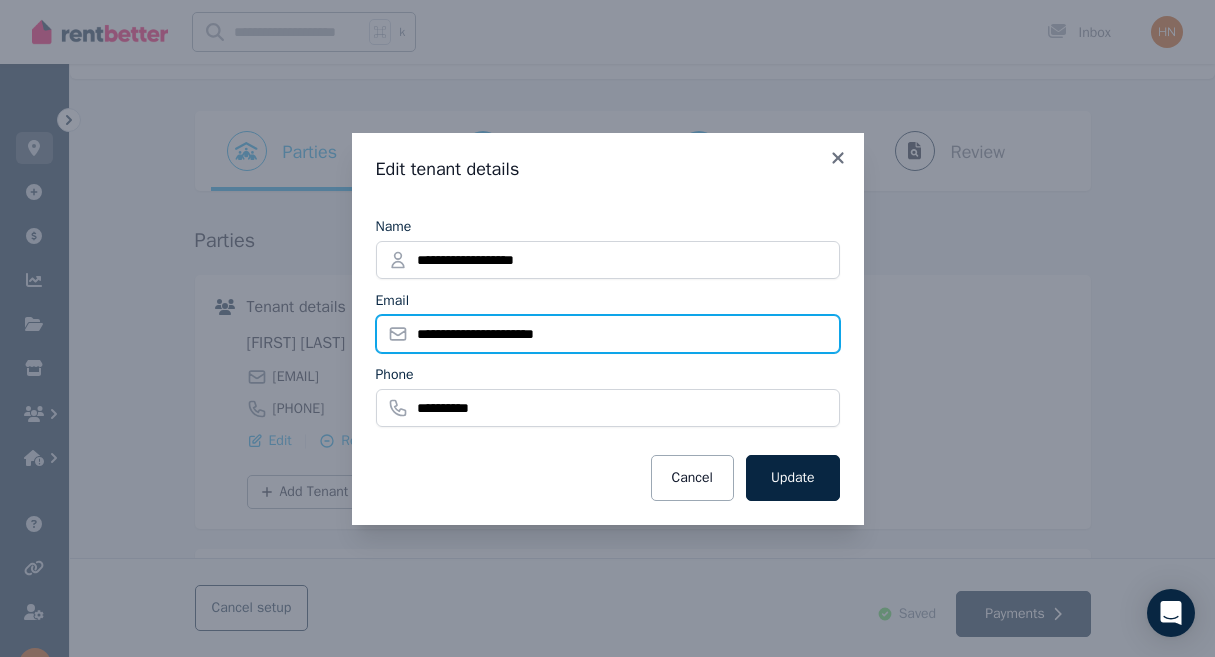 type on "**********" 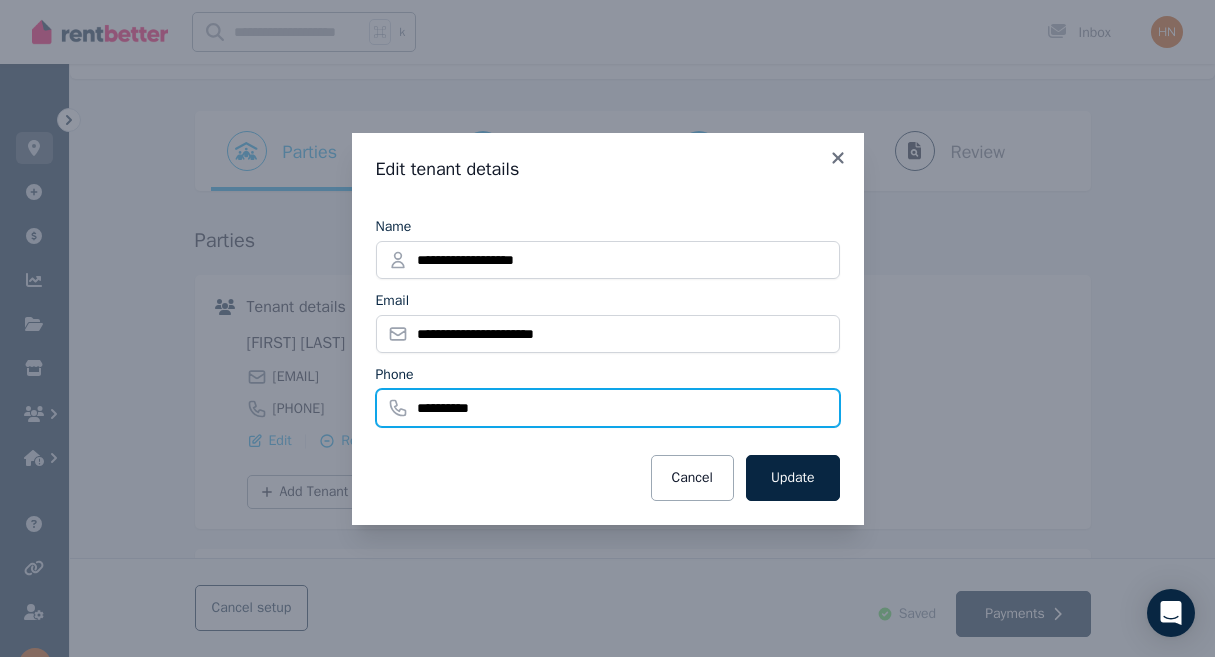 click on "**********" at bounding box center (608, 408) 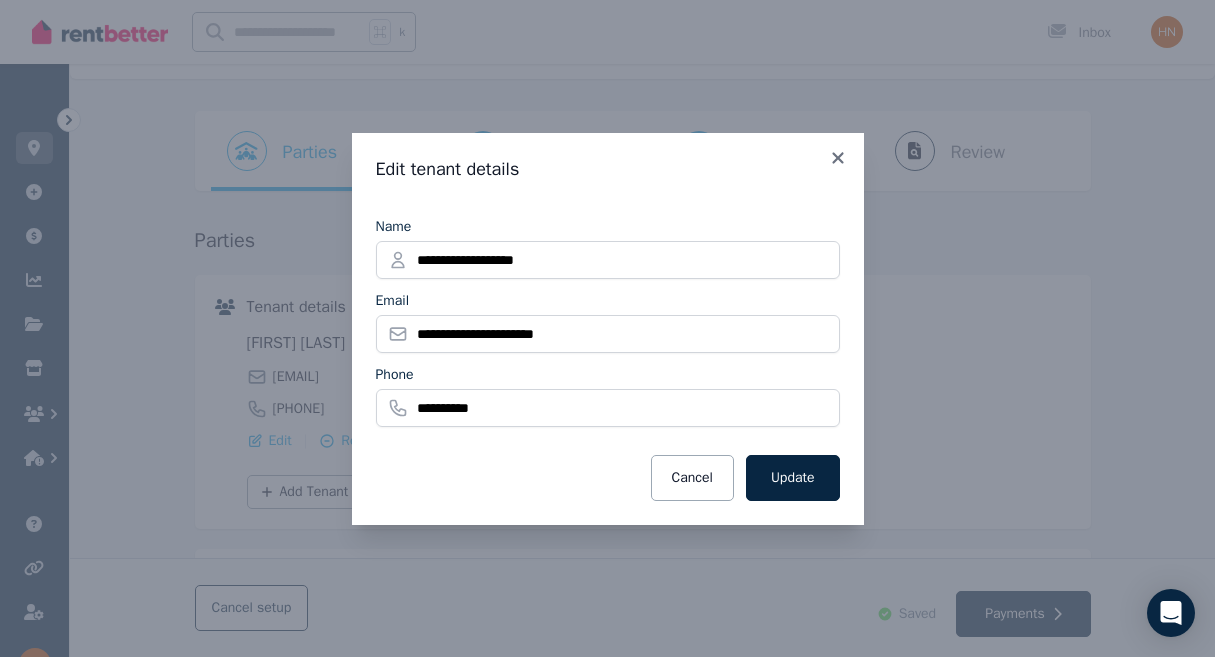 click on "Cancel Update" at bounding box center (608, 478) 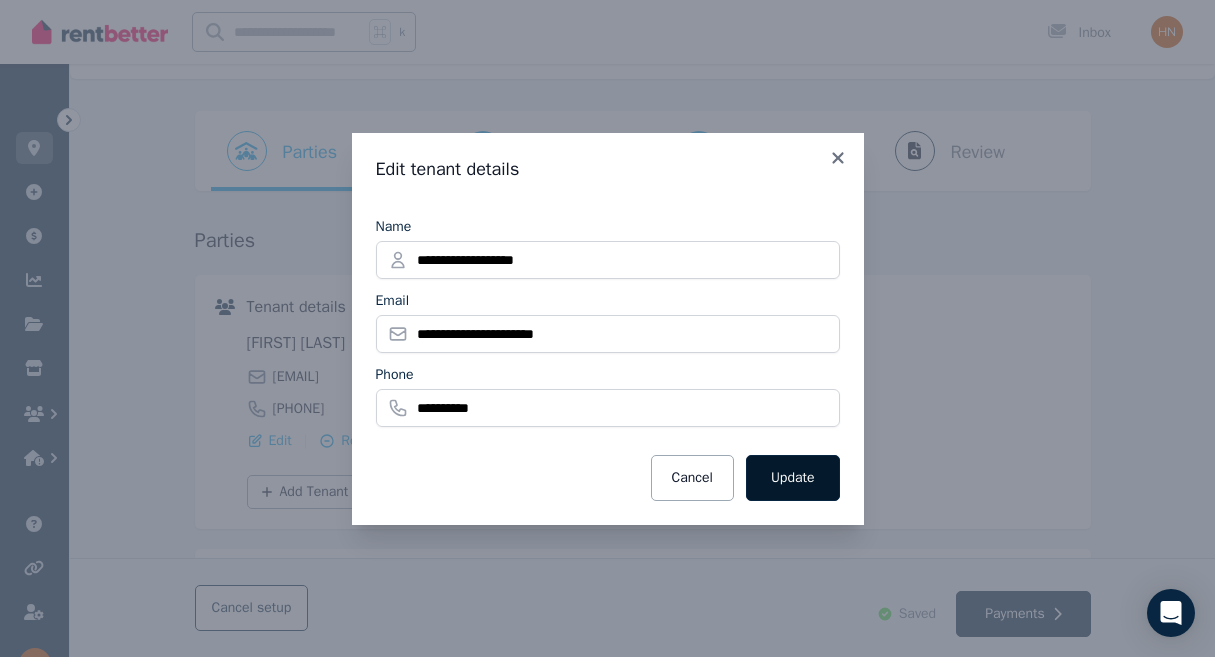 click on "Update" at bounding box center (793, 478) 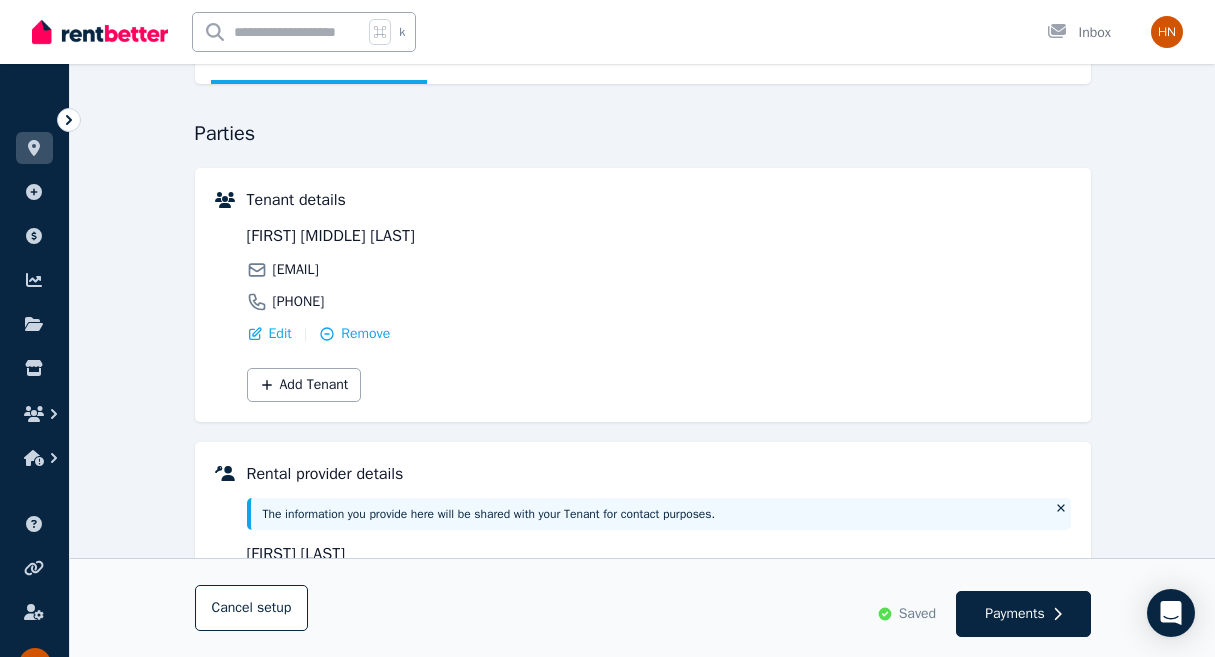 scroll, scrollTop: 0, scrollLeft: 0, axis: both 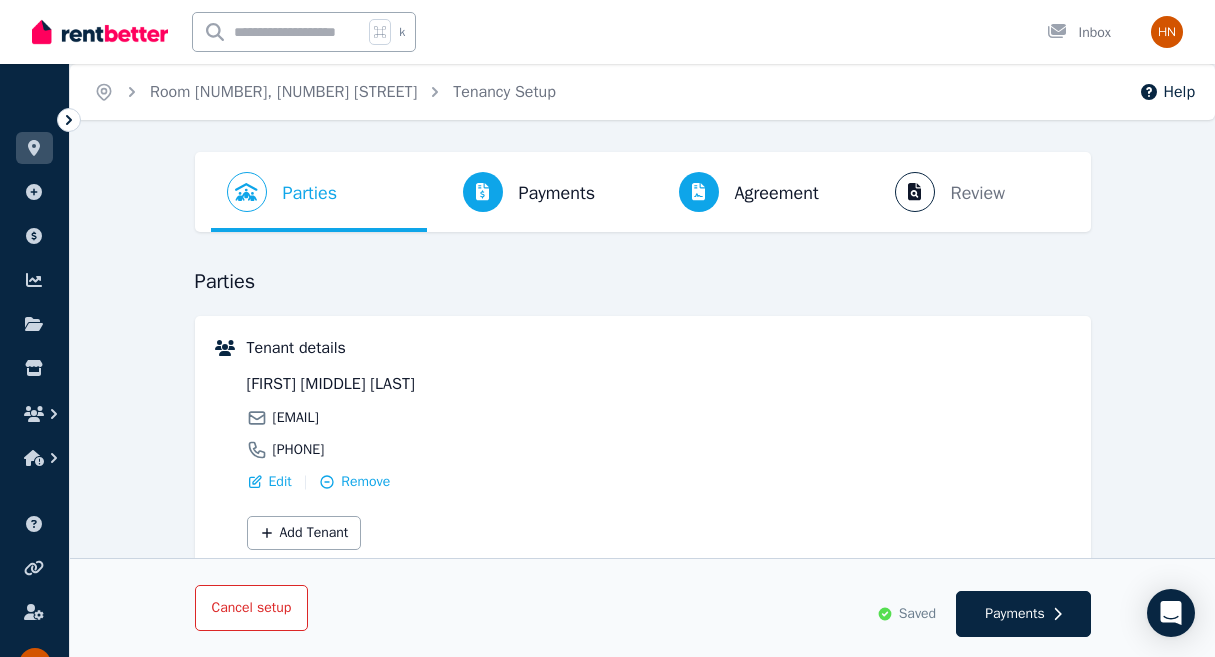 click on "setup" at bounding box center (274, 608) 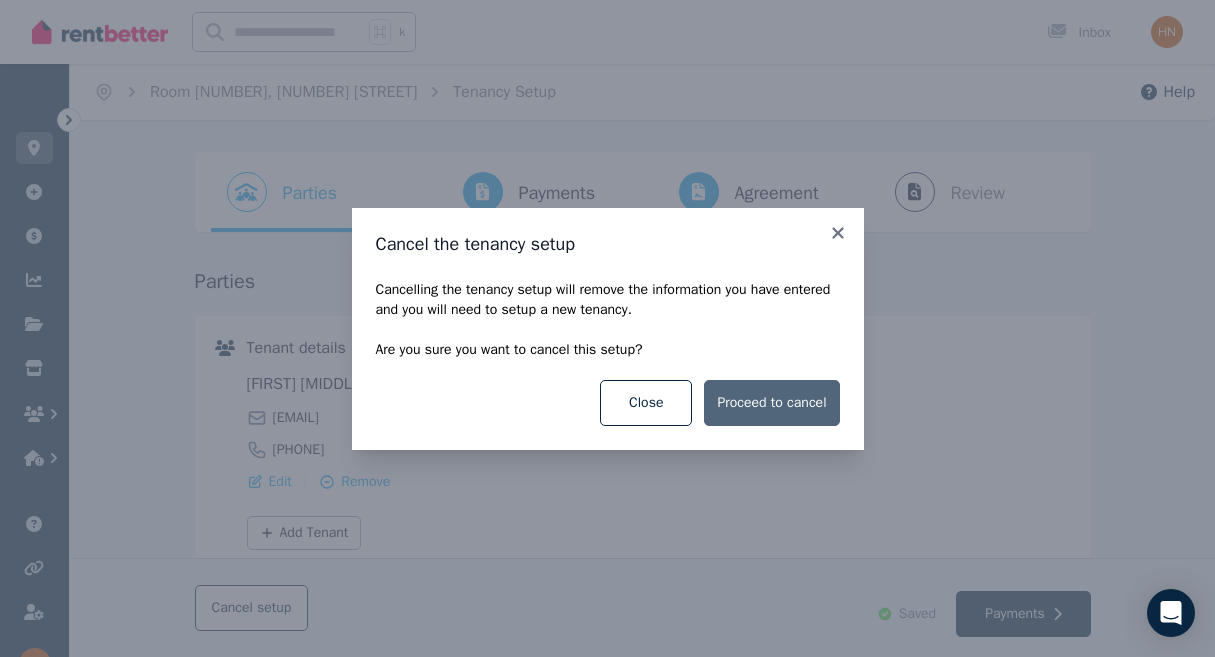 click on "Proceed to cancel" at bounding box center (771, 403) 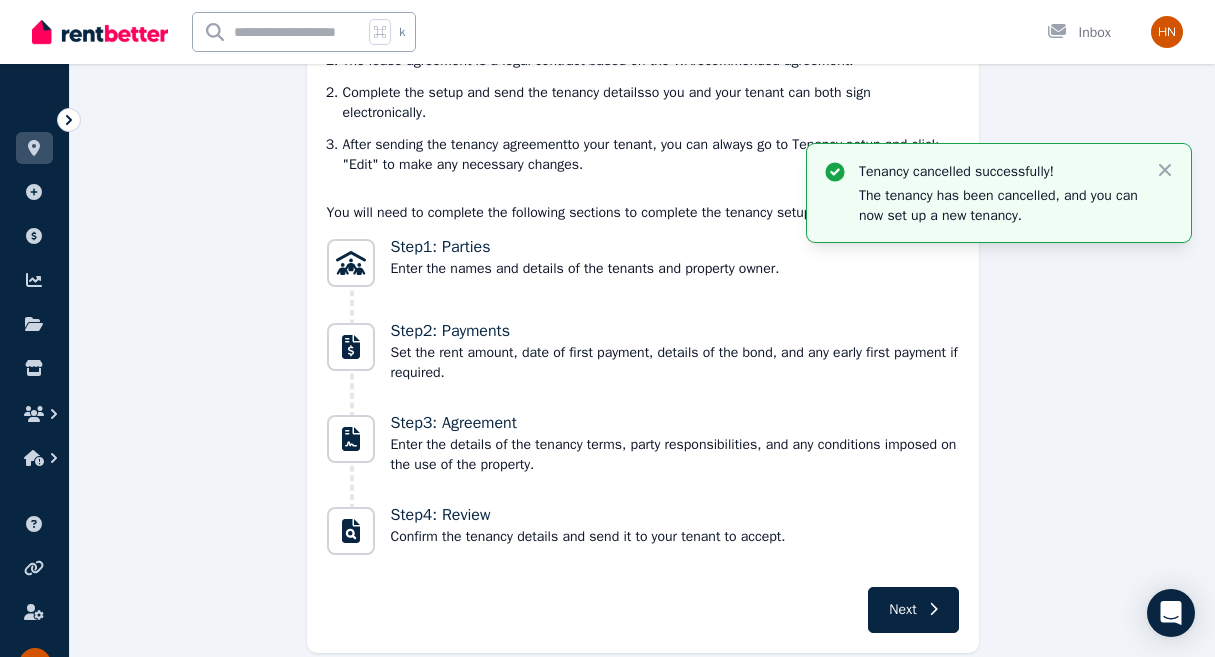 scroll, scrollTop: 313, scrollLeft: 0, axis: vertical 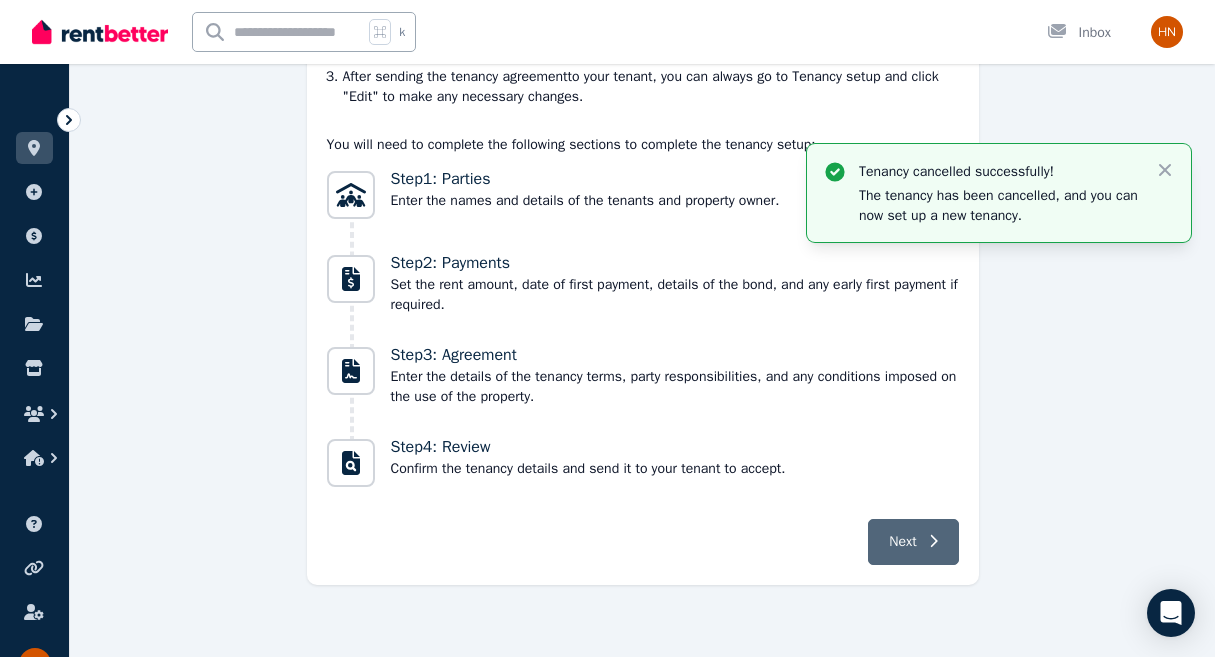 click on "Next" at bounding box center (902, 542) 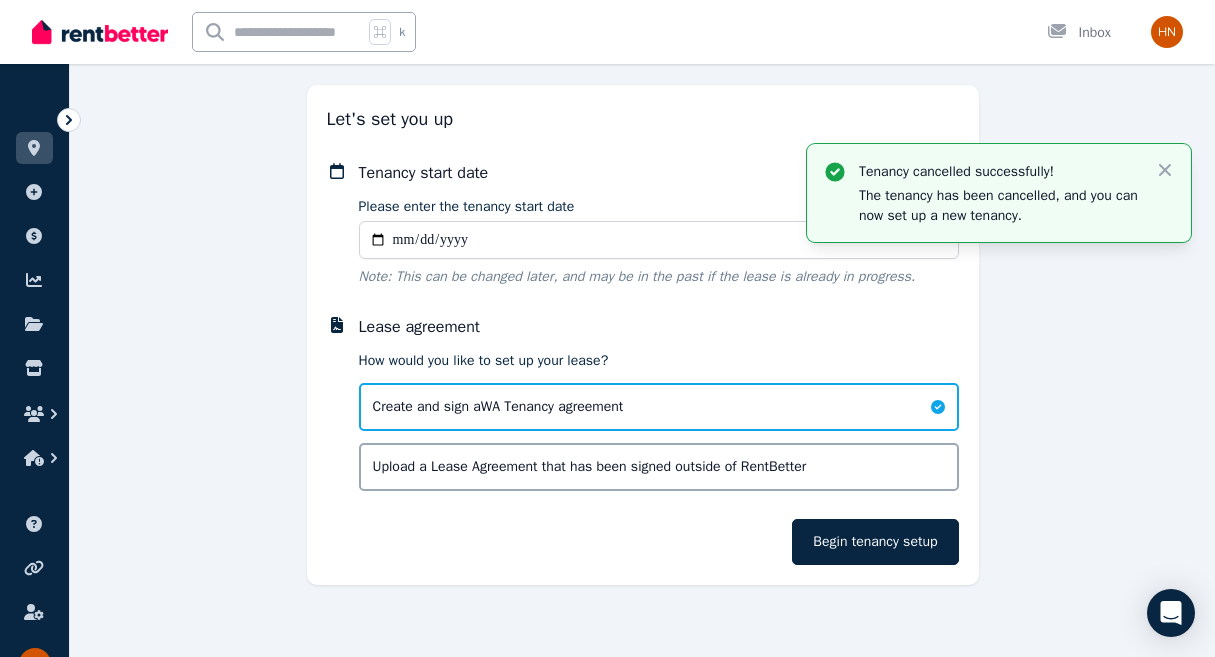 scroll, scrollTop: 0, scrollLeft: 0, axis: both 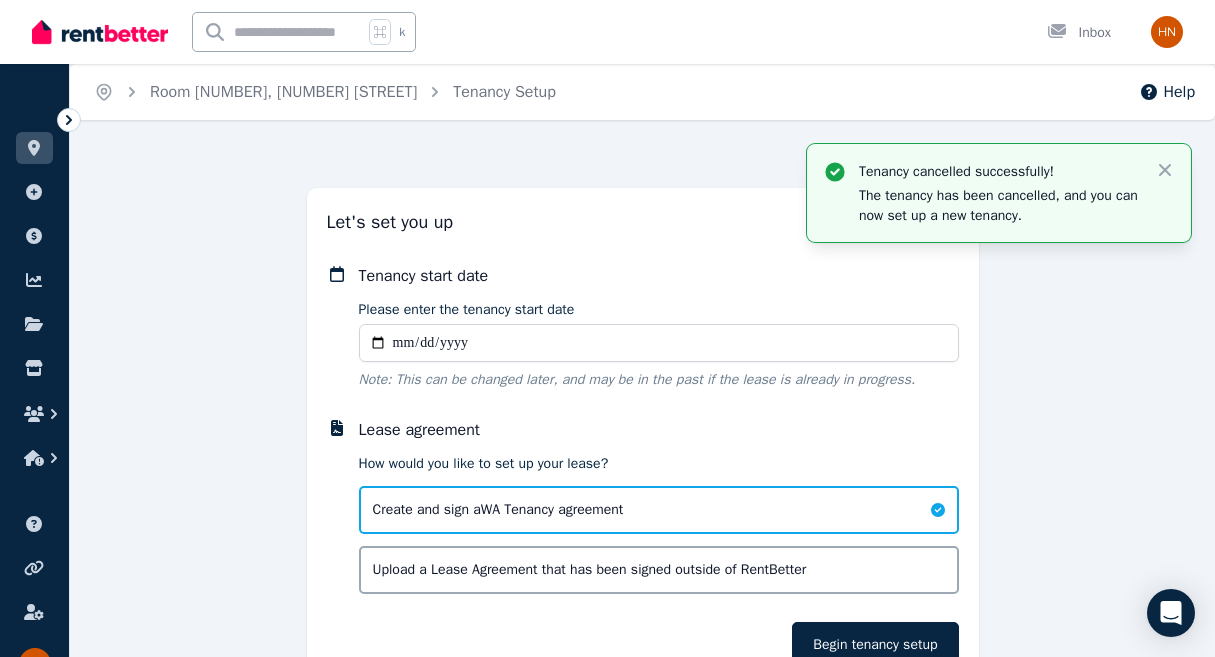 click on "Please enter the tenancy start date" at bounding box center [659, 343] 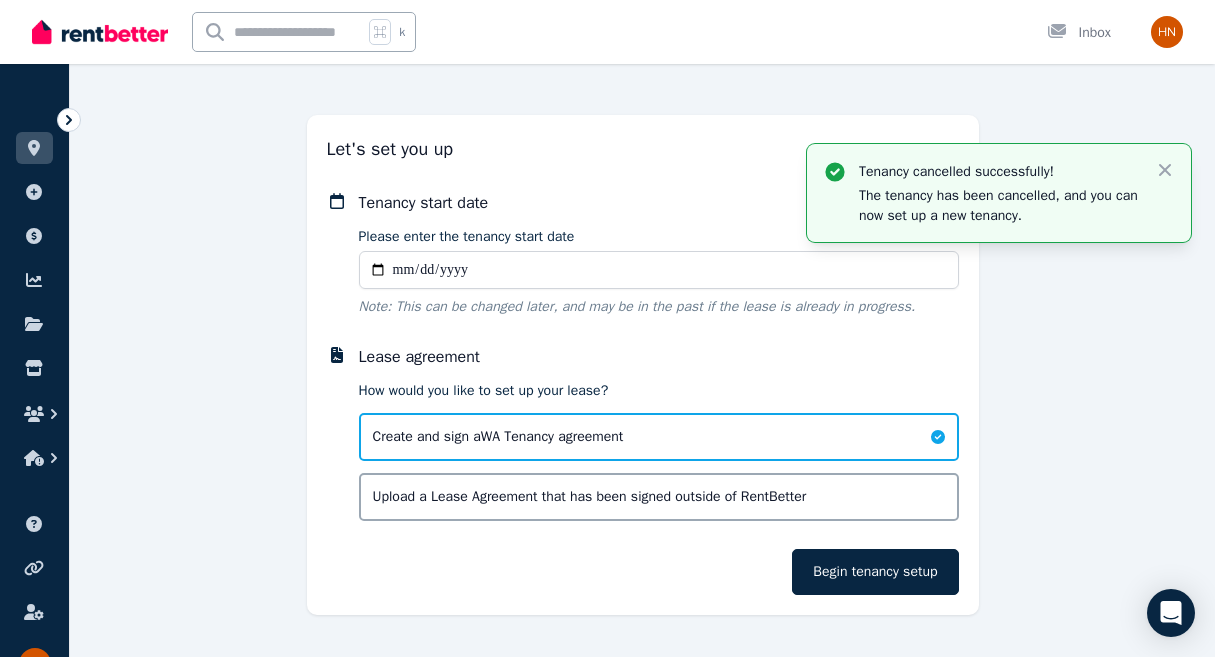 scroll, scrollTop: 103, scrollLeft: 0, axis: vertical 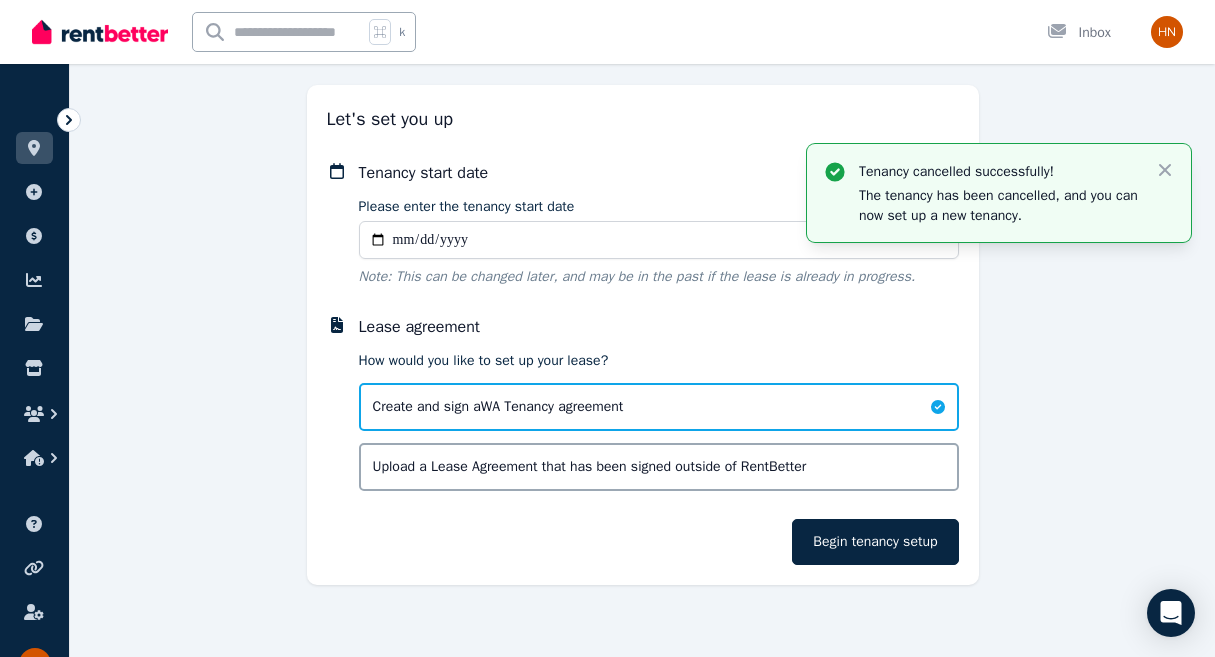 type on "**********" 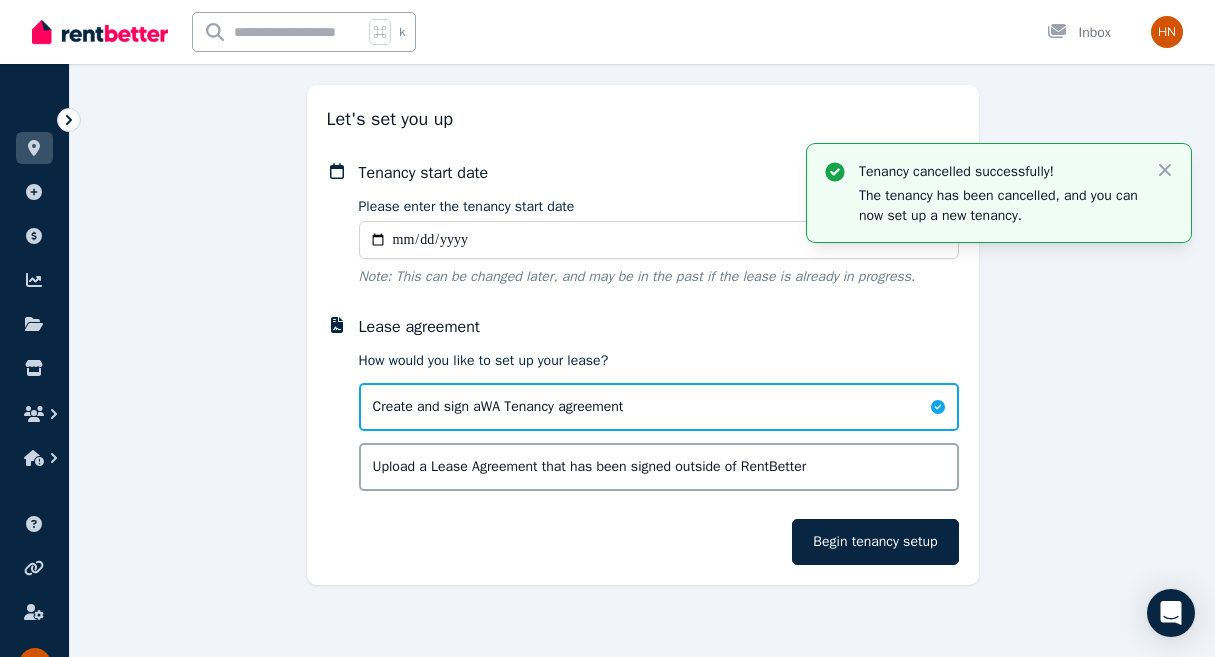 type on "**********" 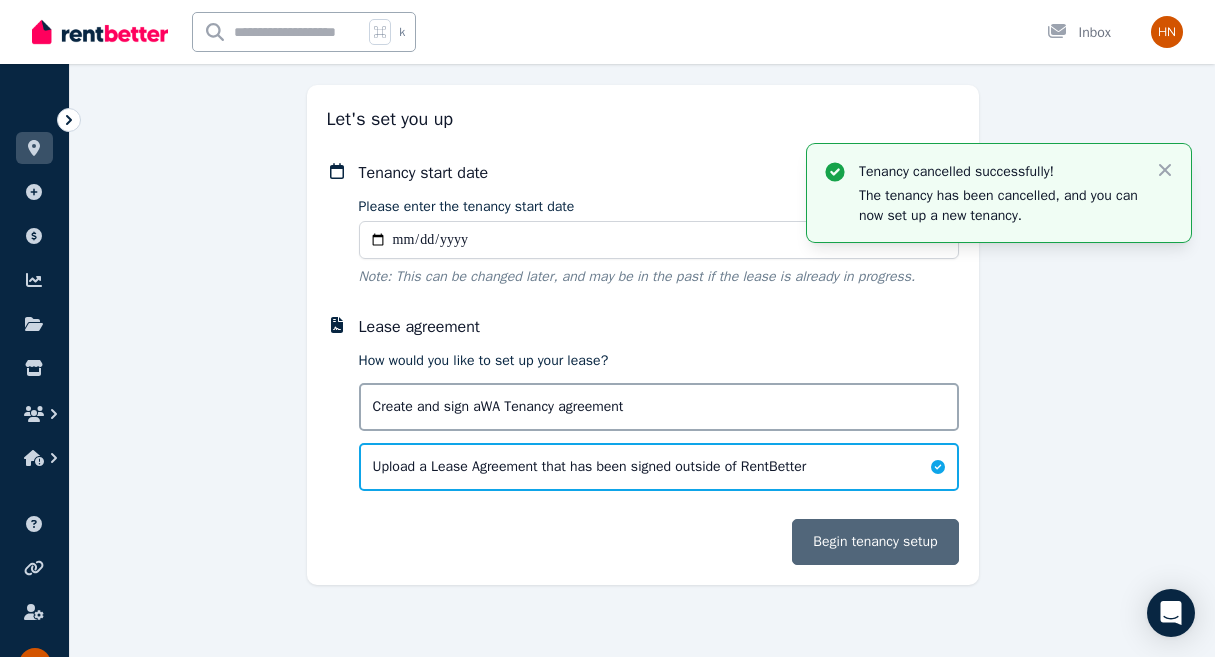 click on "Begin tenancy setup" at bounding box center [875, 542] 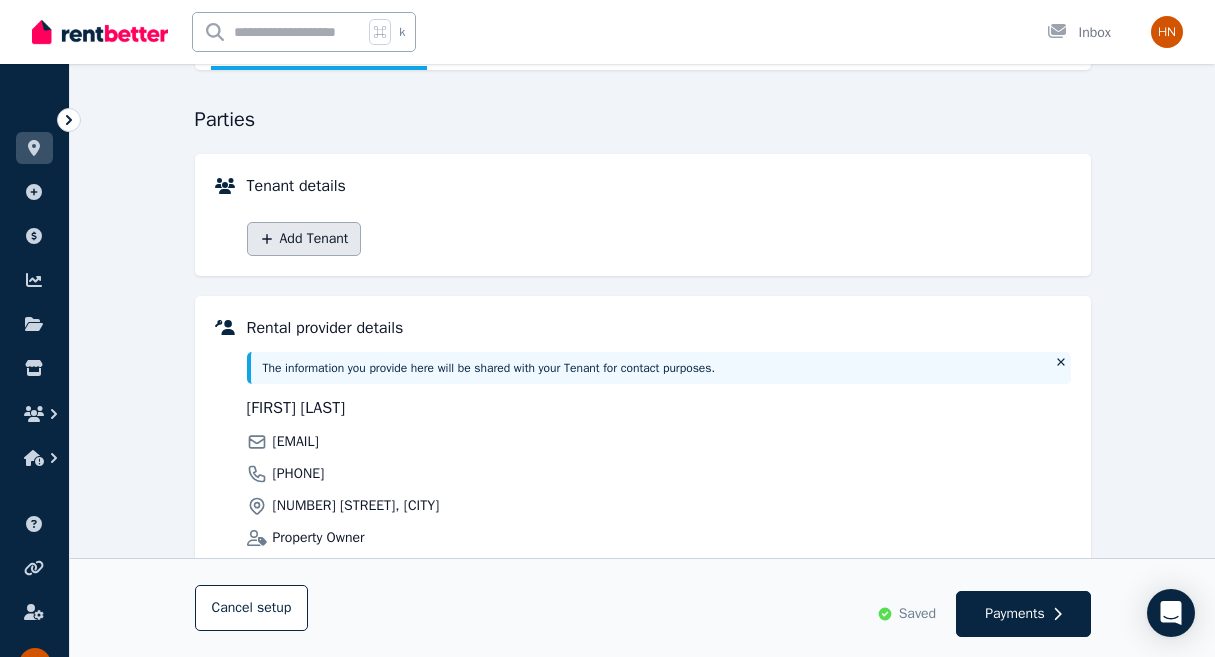 scroll, scrollTop: 318, scrollLeft: 0, axis: vertical 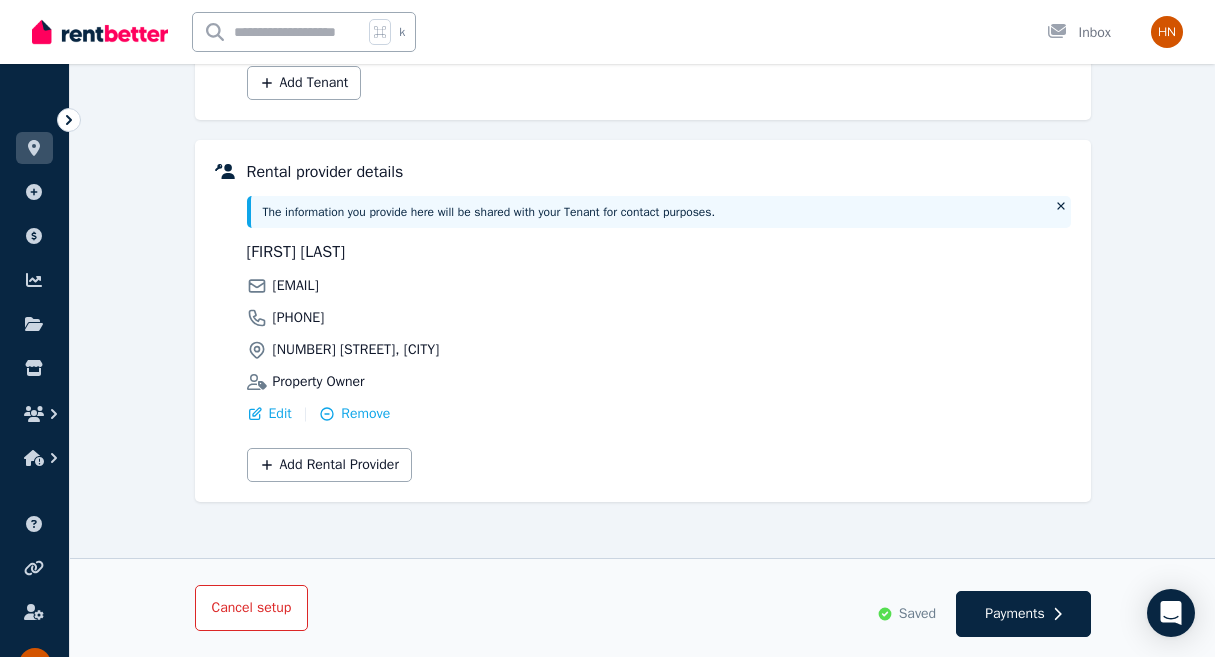 click on "Cancel setup" at bounding box center [252, 607] 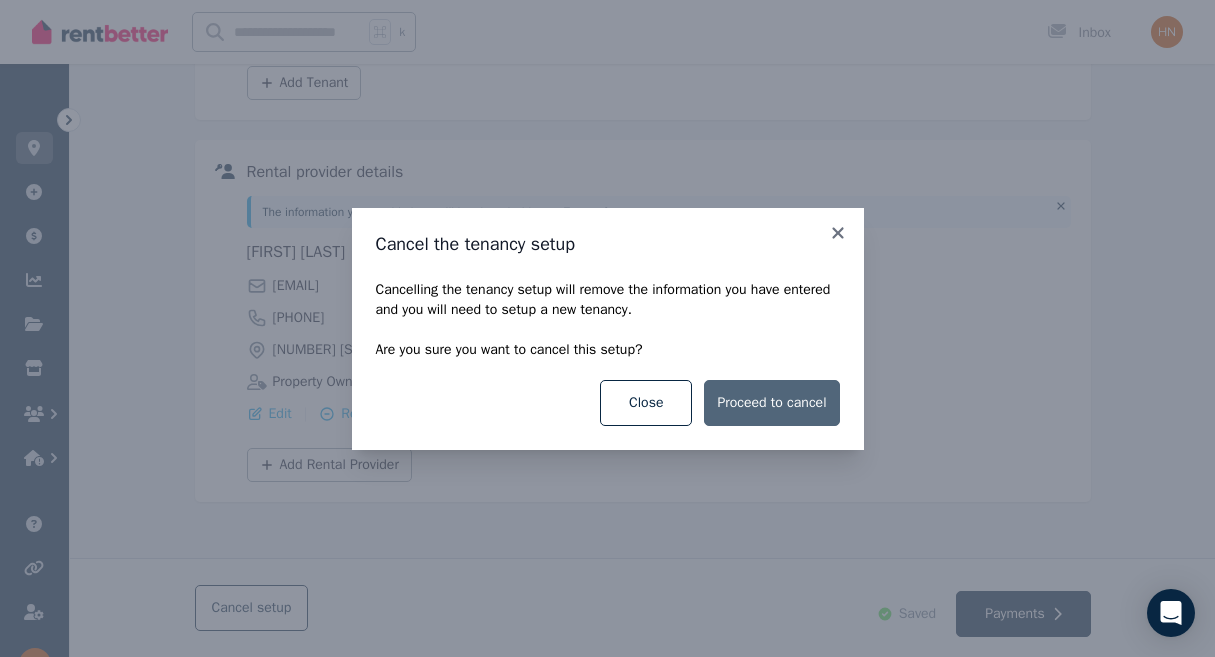 click on "Proceed to cancel" at bounding box center [771, 403] 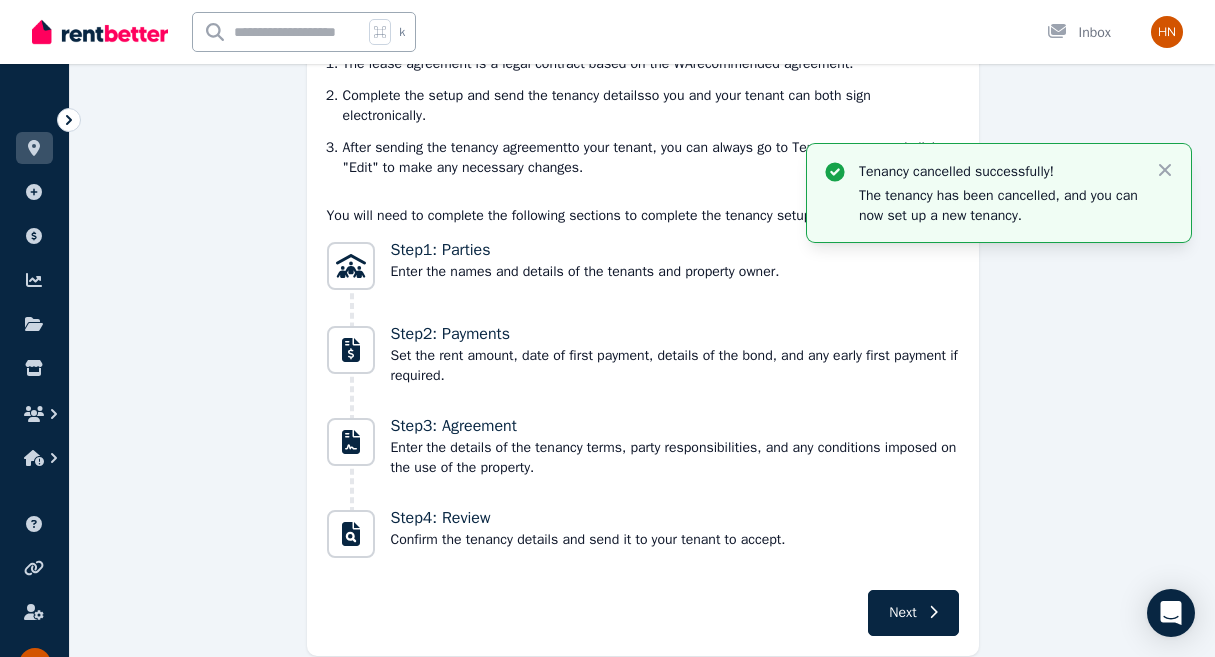 scroll, scrollTop: 313, scrollLeft: 0, axis: vertical 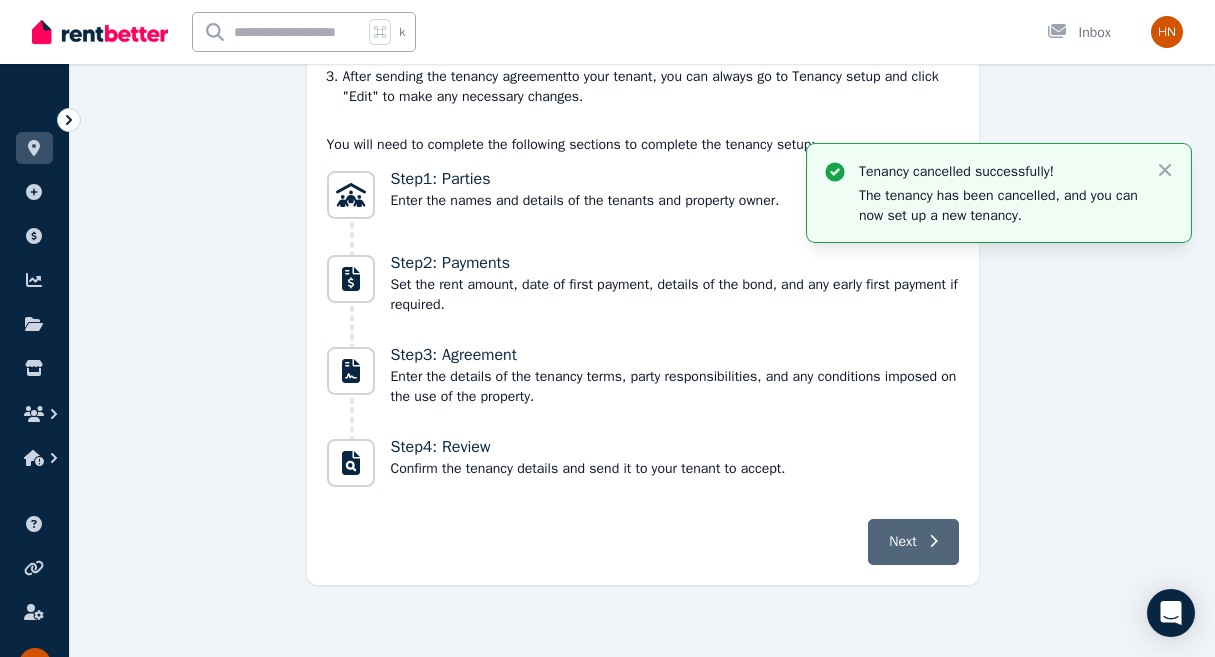 click on "Next" at bounding box center [913, 542] 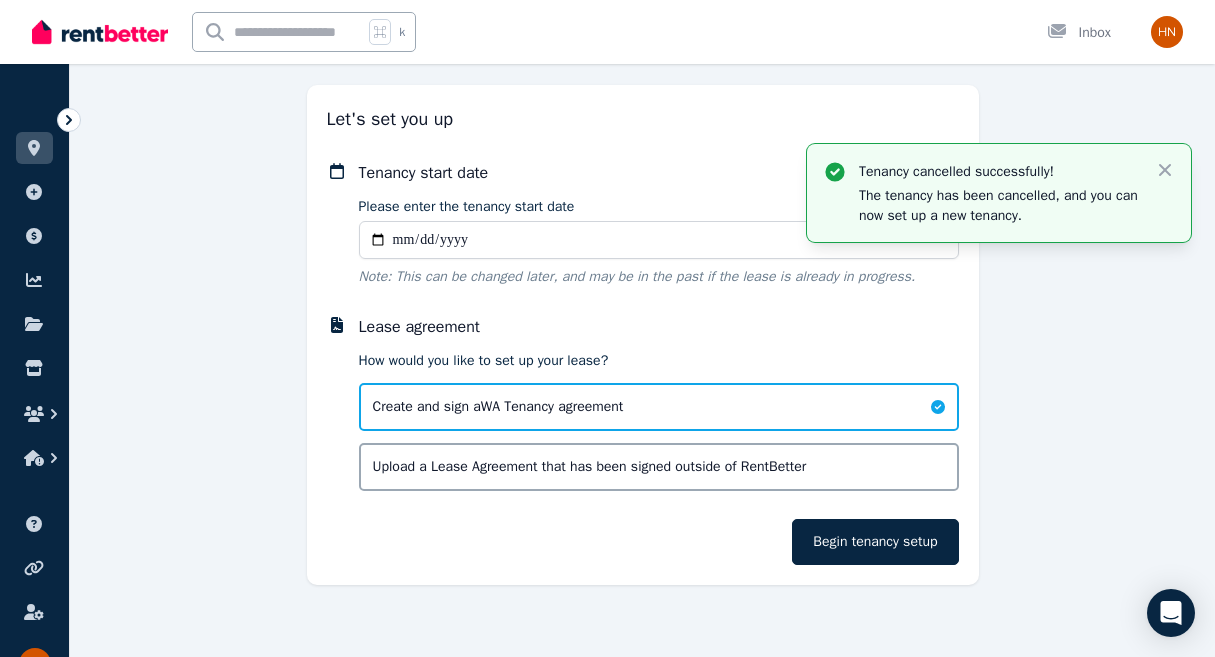 scroll, scrollTop: 0, scrollLeft: 0, axis: both 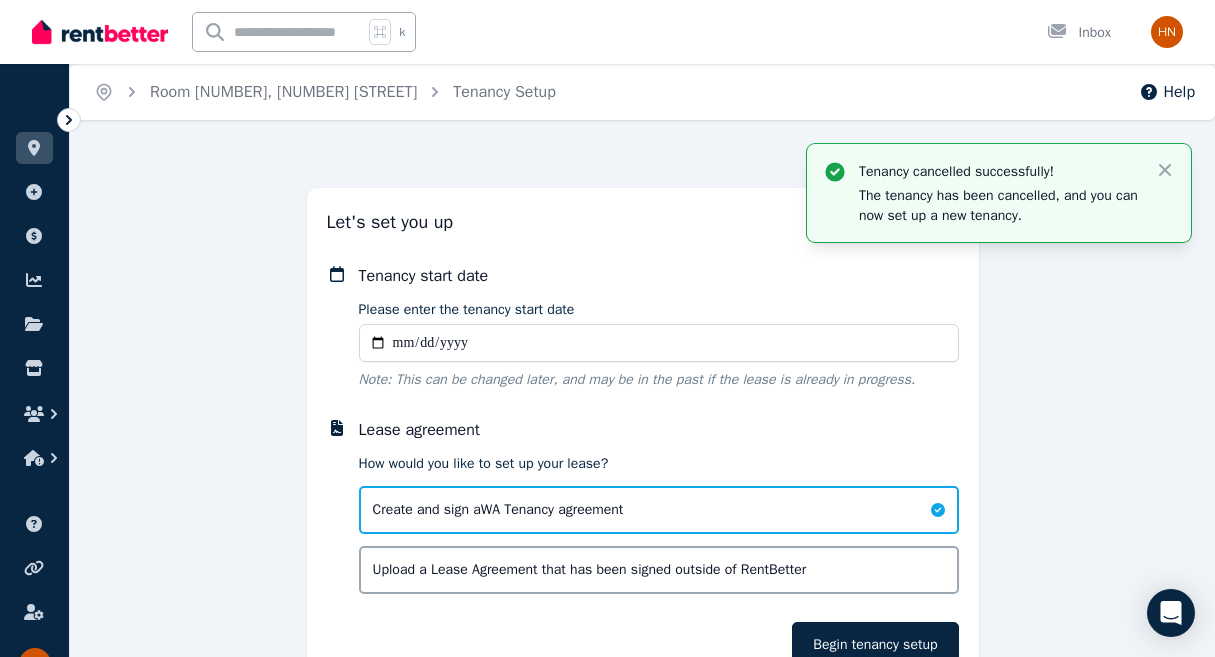 click on "Please enter the tenancy start date" at bounding box center [659, 343] 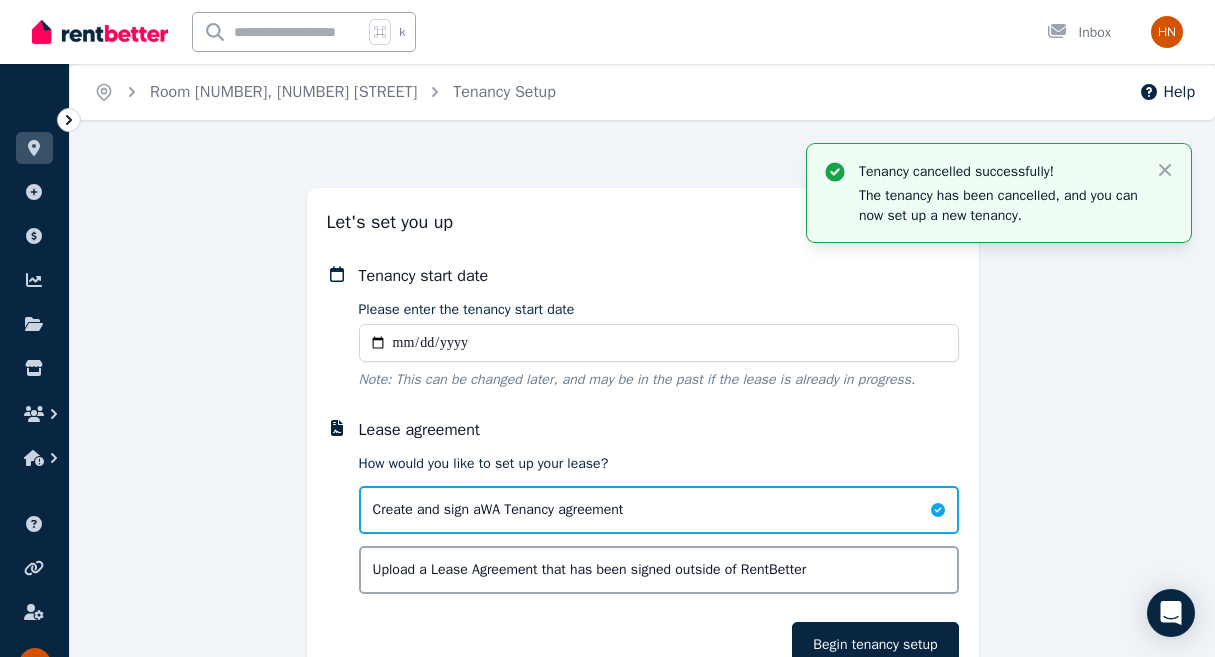type on "**********" 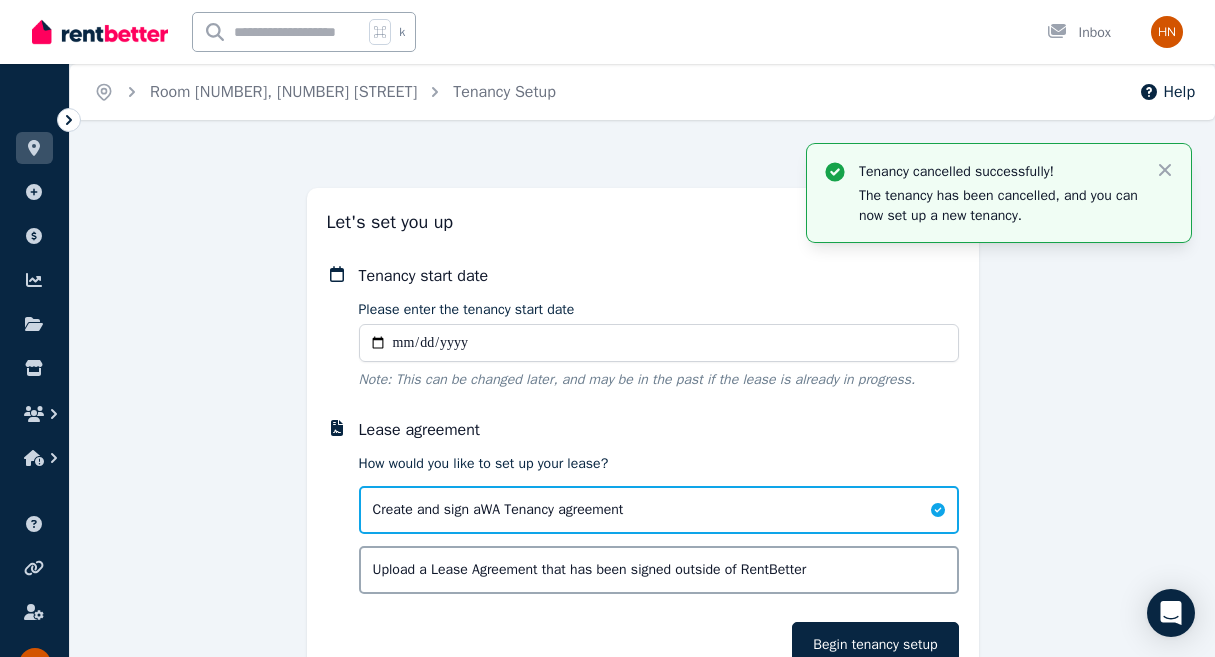 click on "Note: This can be changed later, and may be in the past if the lease is already in progress." at bounding box center [659, 380] 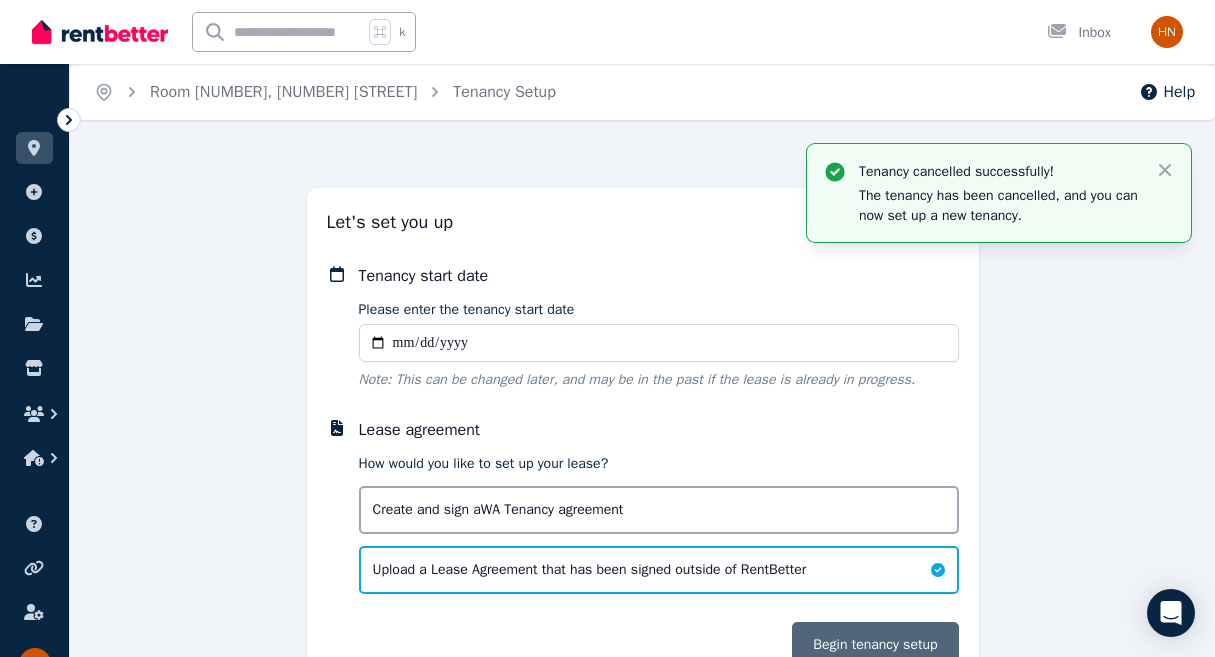 click on "Begin tenancy setup" at bounding box center (875, 645) 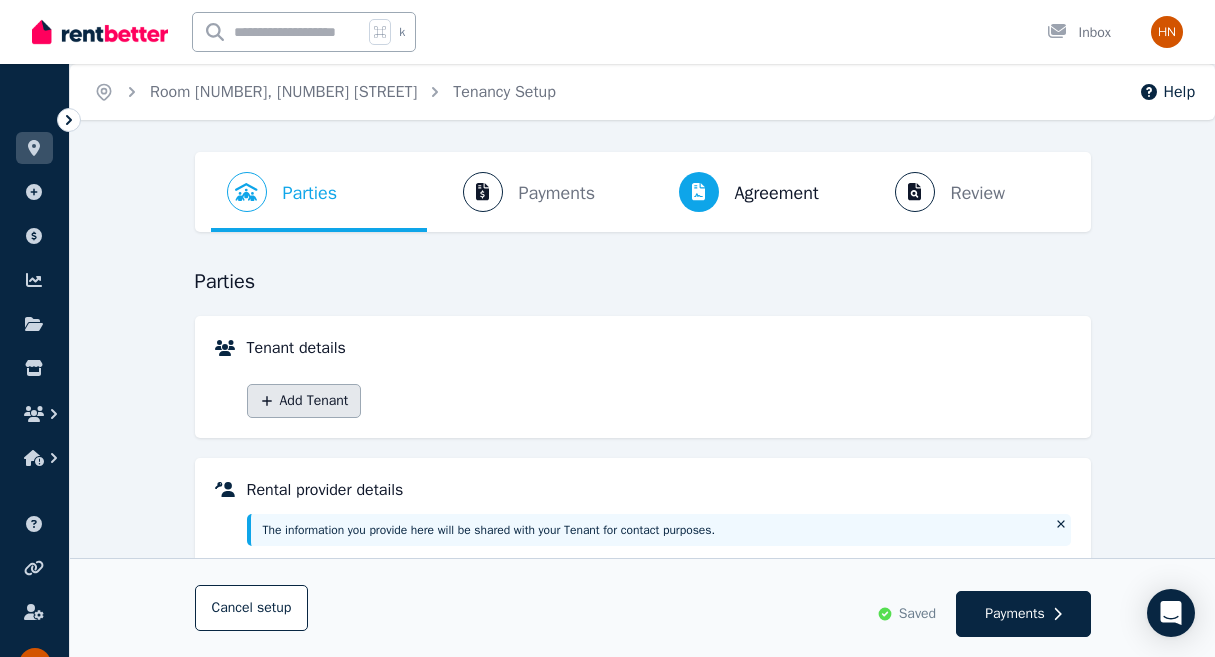 click on "Add Tenant" at bounding box center (304, 401) 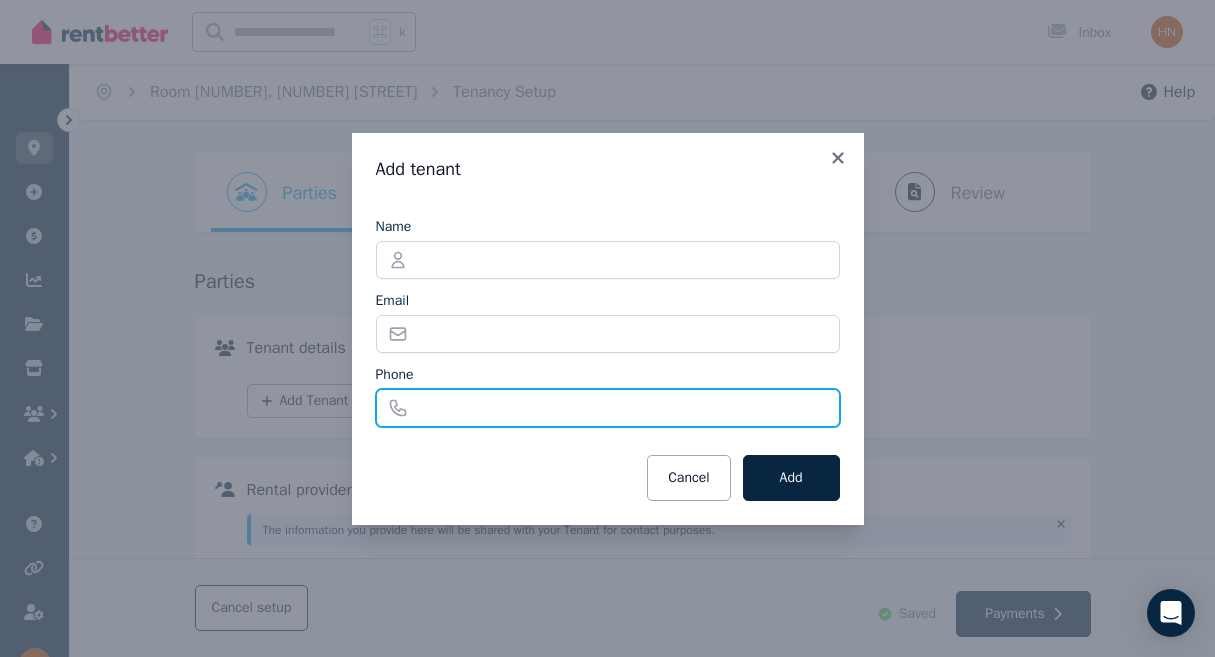 click on "Phone" at bounding box center (608, 408) 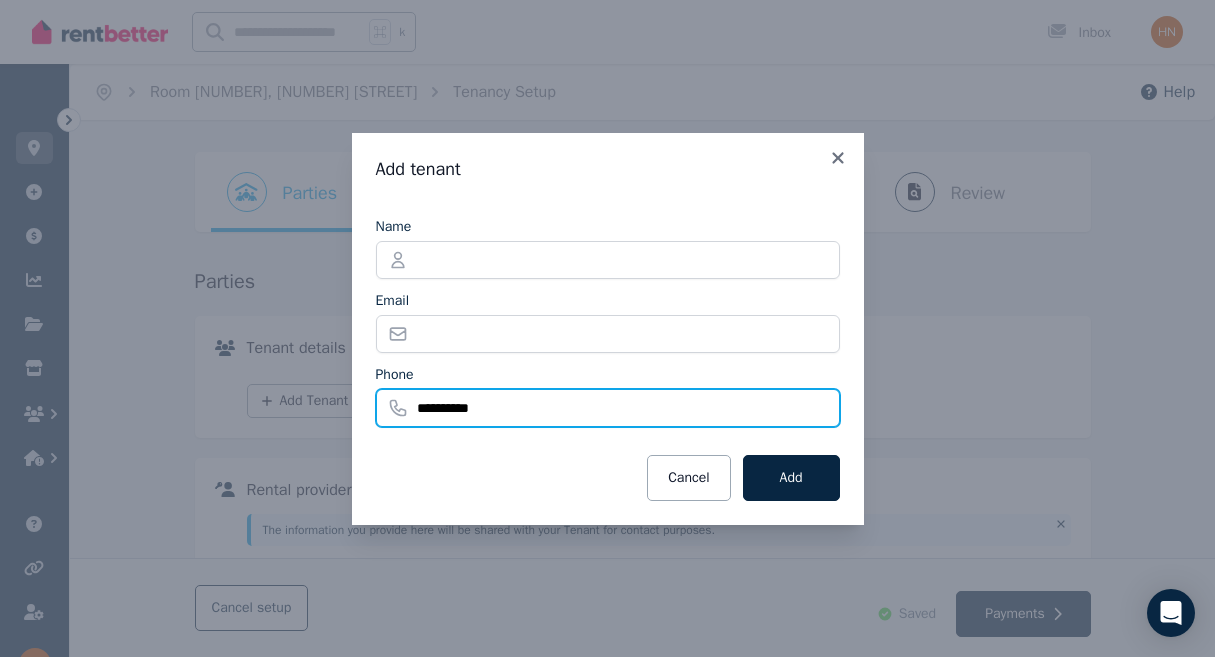 type on "**********" 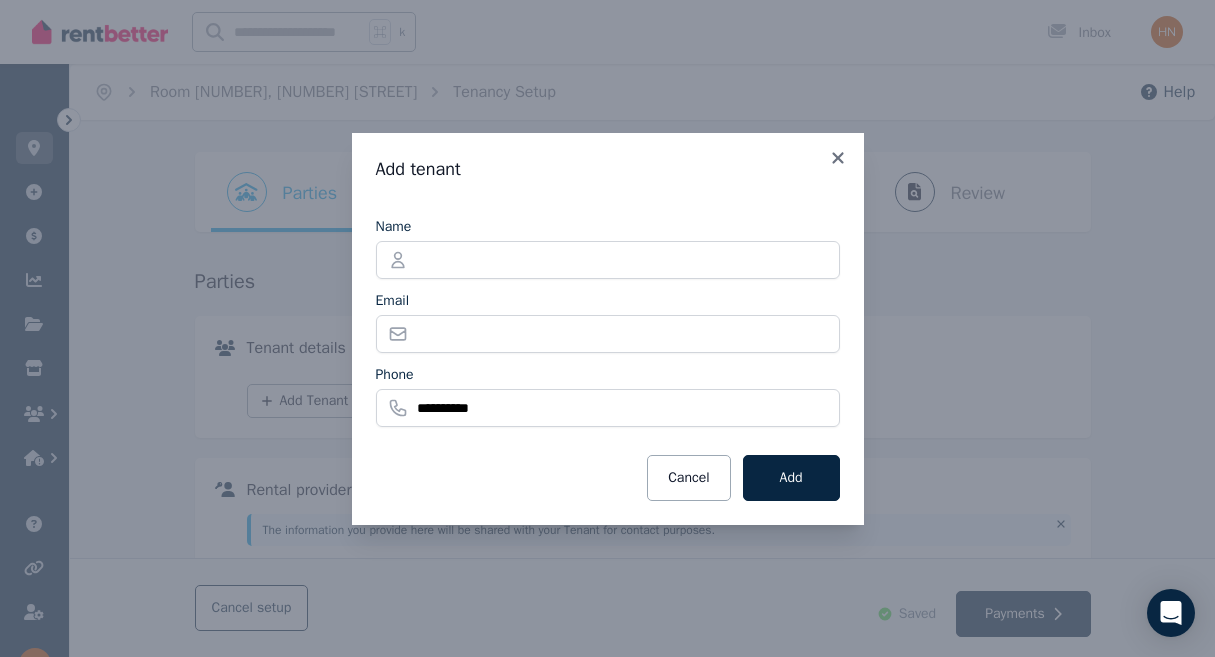 click on "Name Email Phone [REDACTED]" at bounding box center (608, 320) 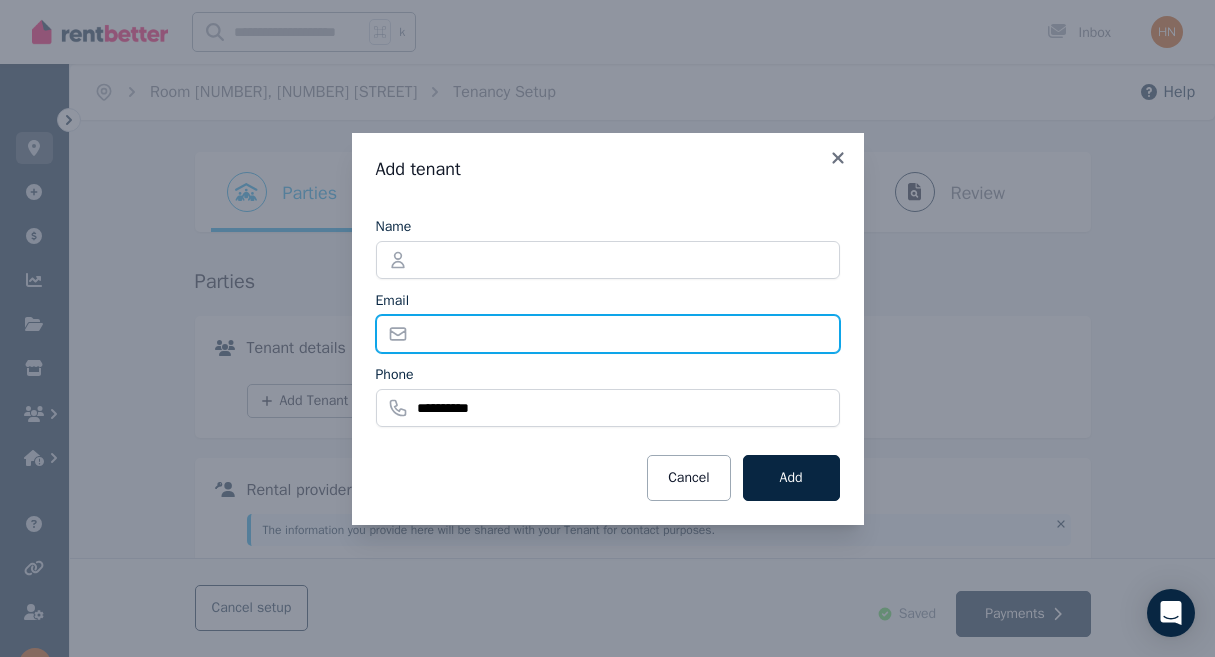 click on "Email" at bounding box center (608, 334) 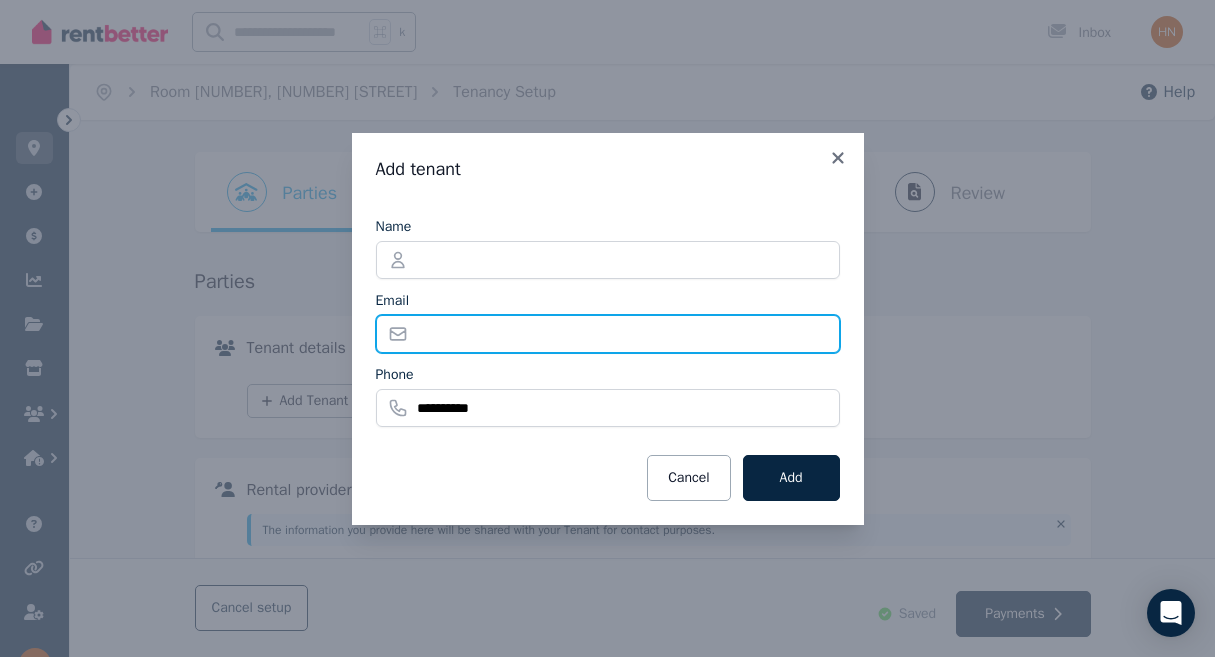 paste on "**********" 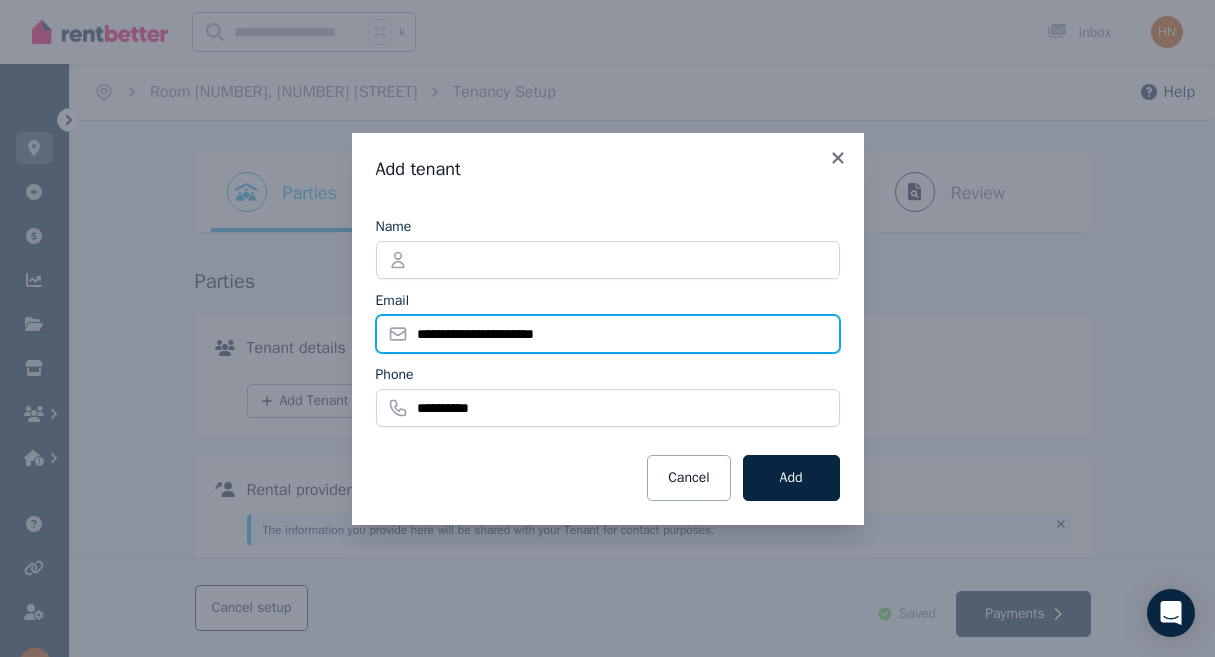 type on "**********" 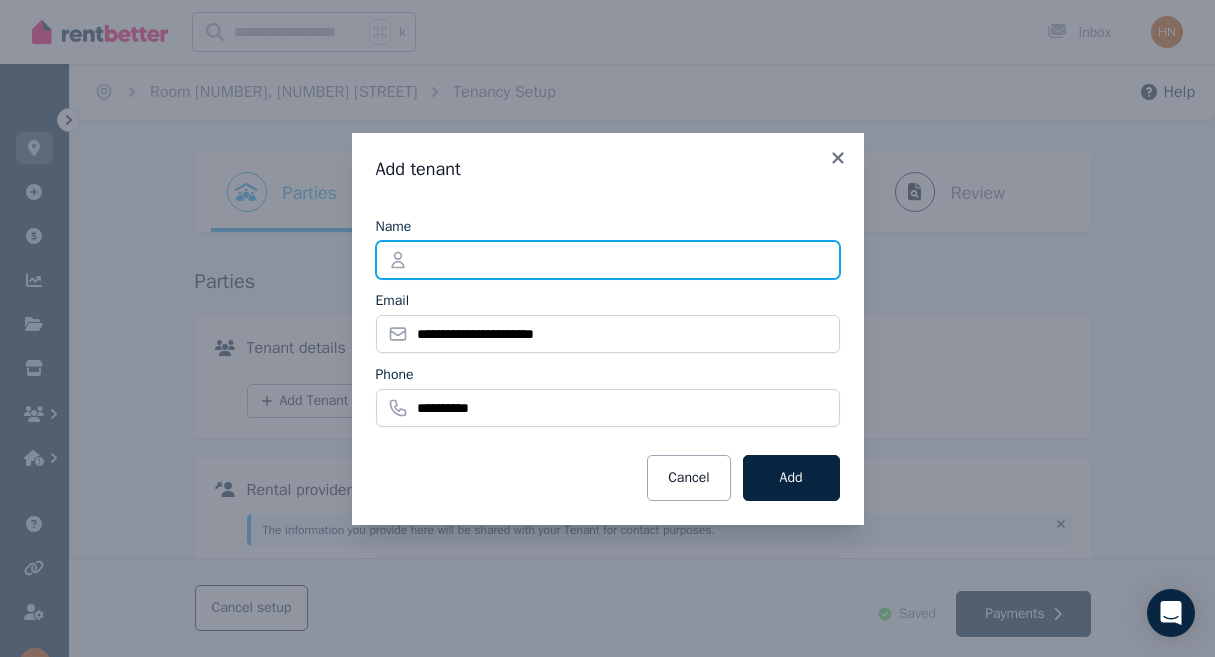 click on "Name" at bounding box center (608, 260) 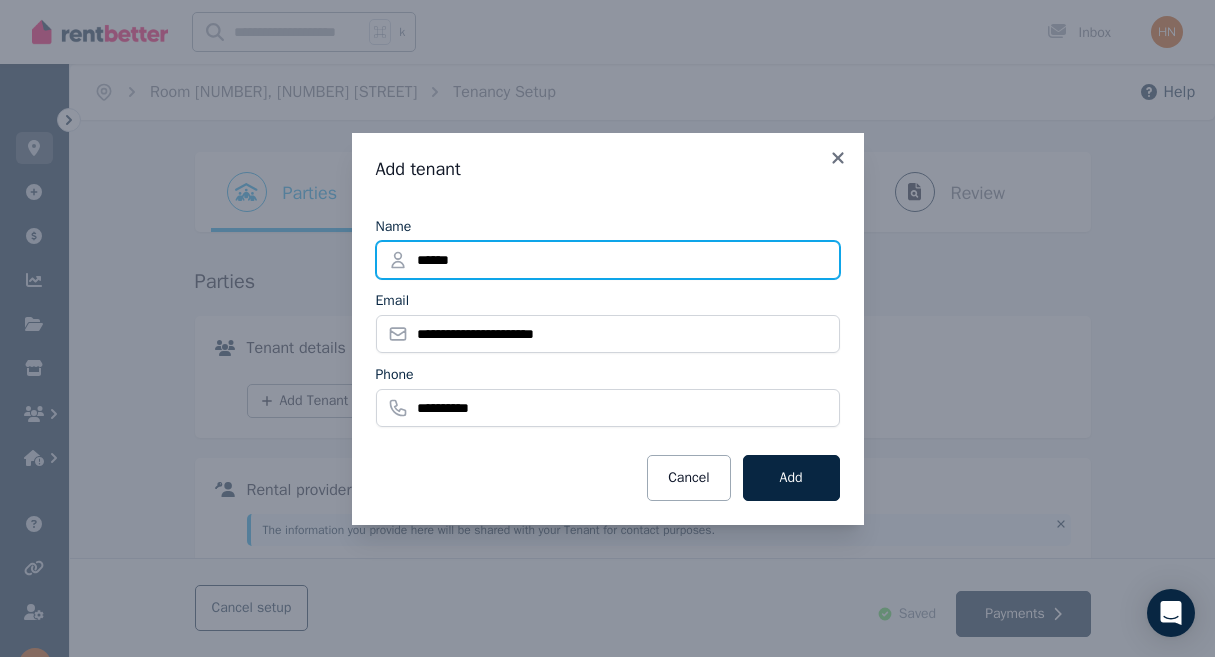type on "**********" 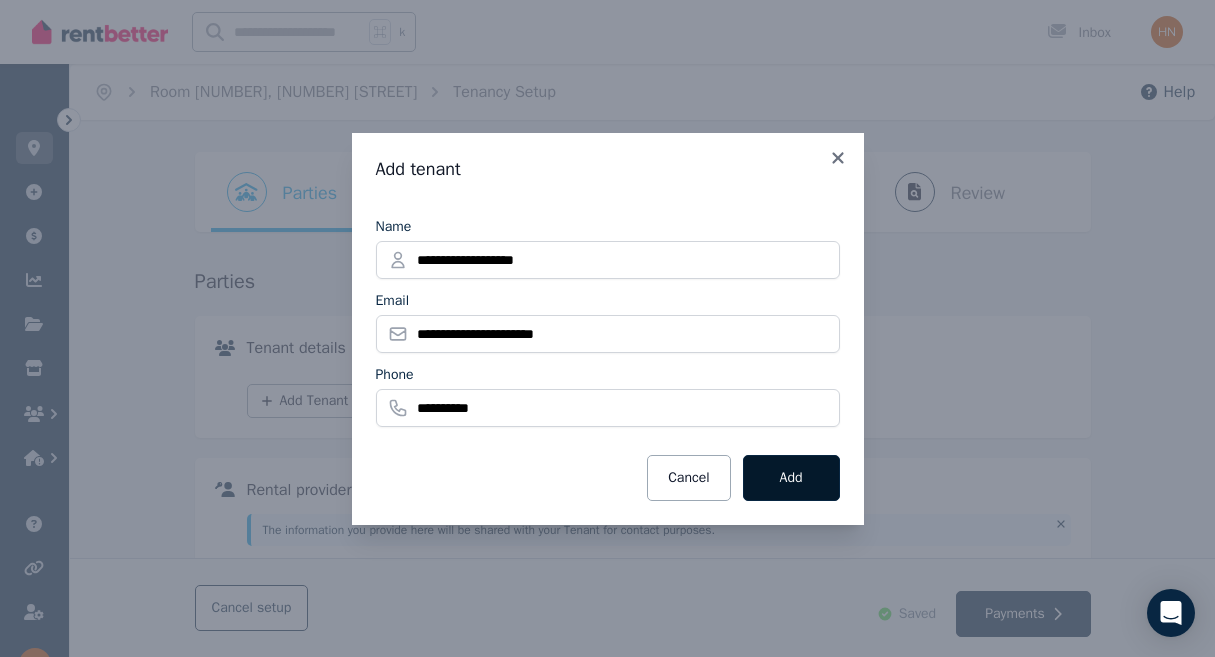 click on "Add" at bounding box center (791, 478) 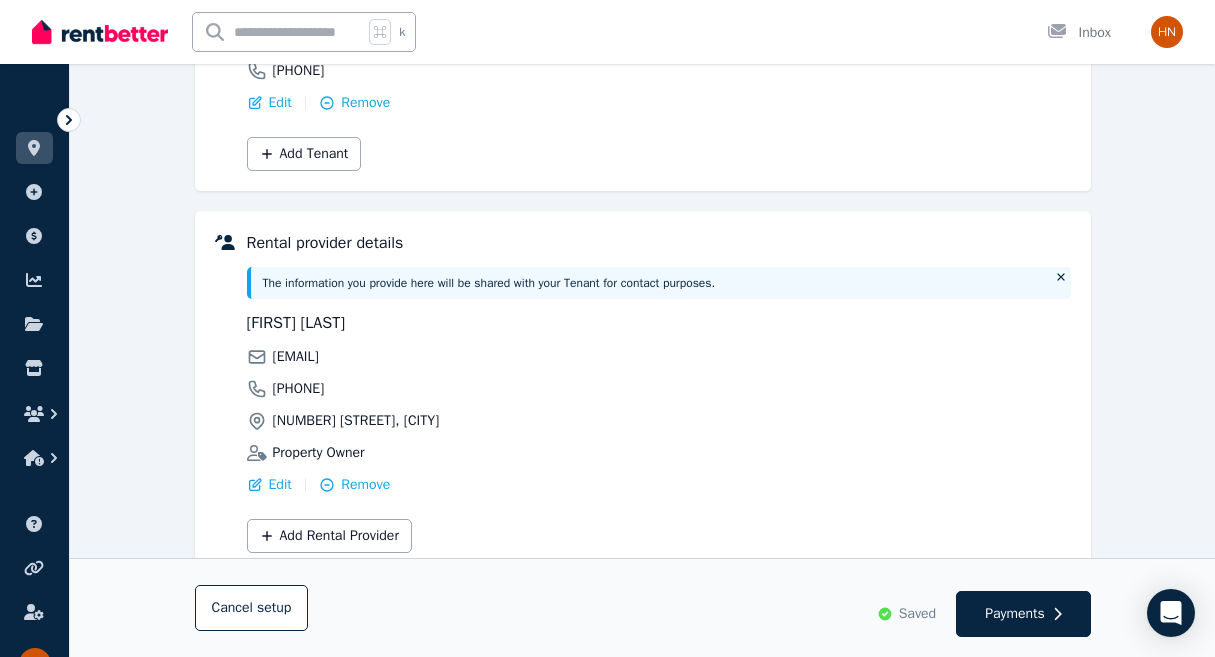 scroll, scrollTop: 450, scrollLeft: 0, axis: vertical 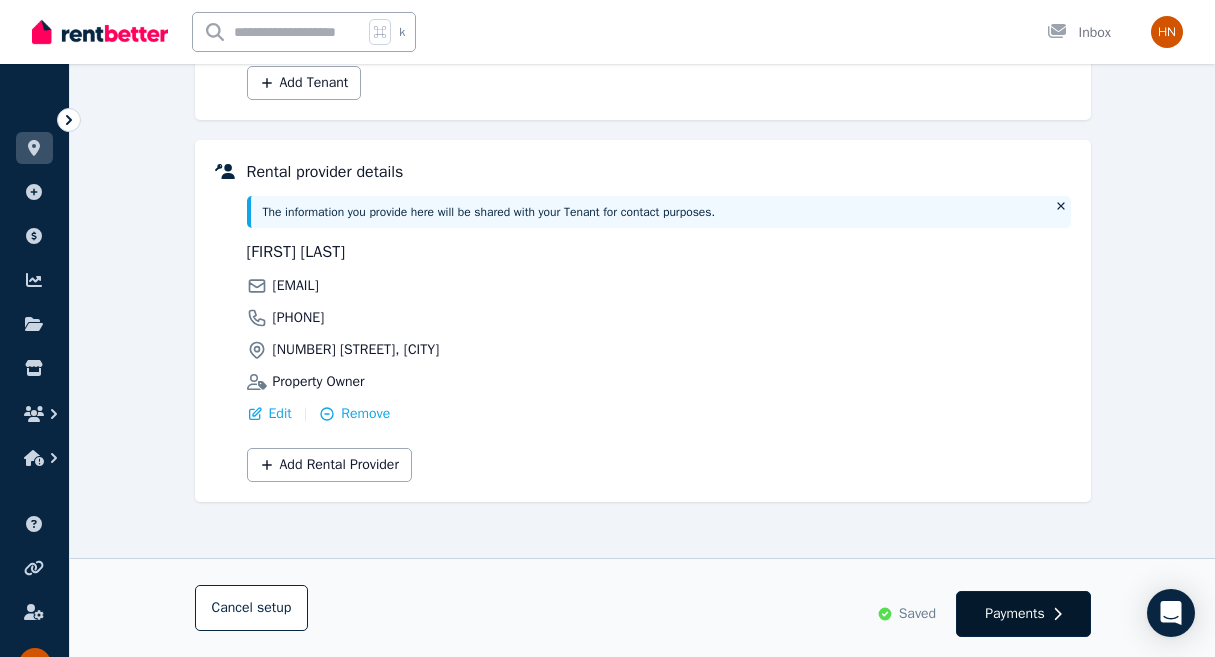 click on "Payments" at bounding box center [1015, 614] 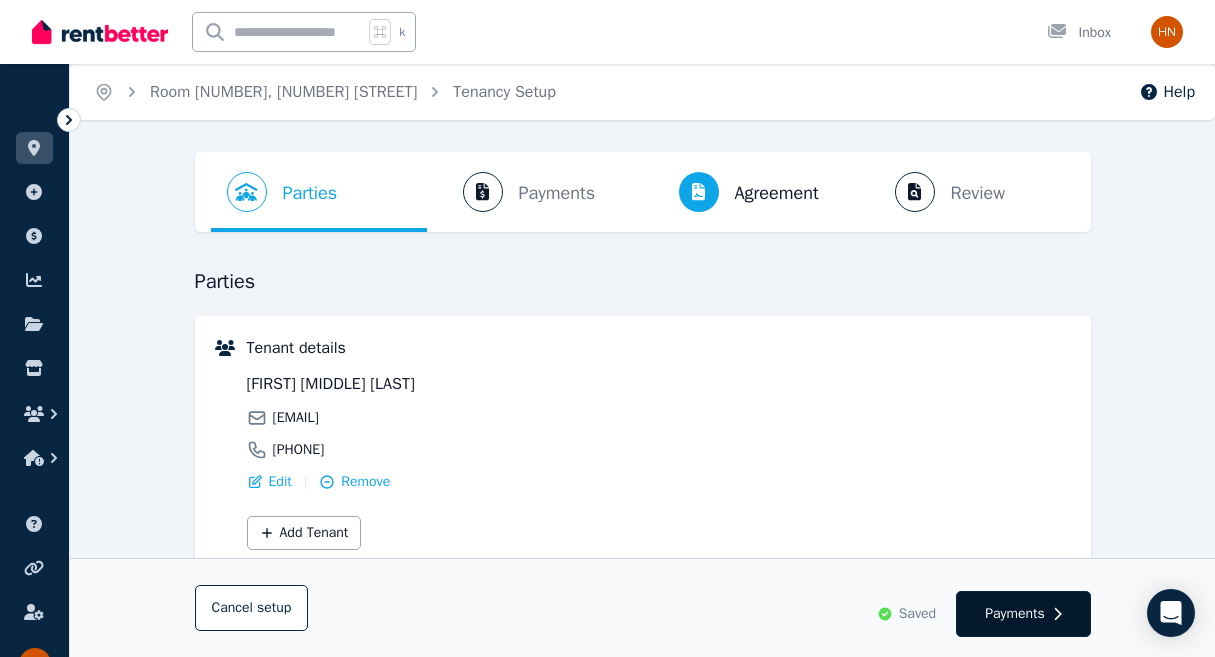 select on "**********" 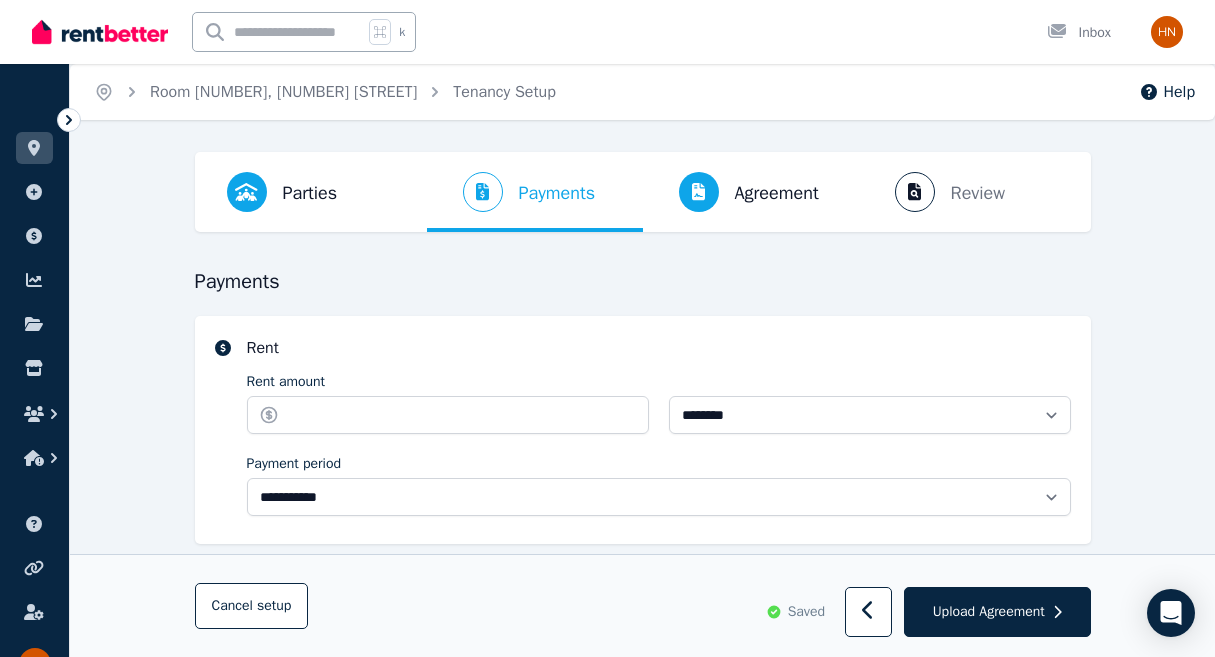 select on "**********" 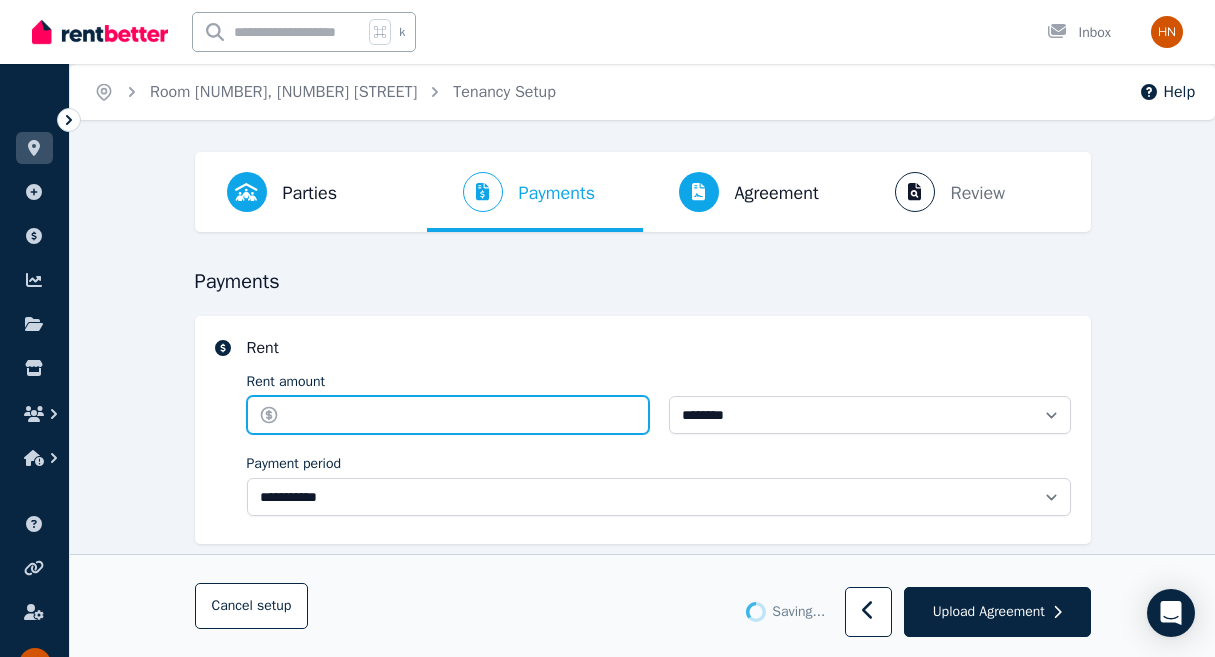 click on "Rent amount" at bounding box center [448, 415] 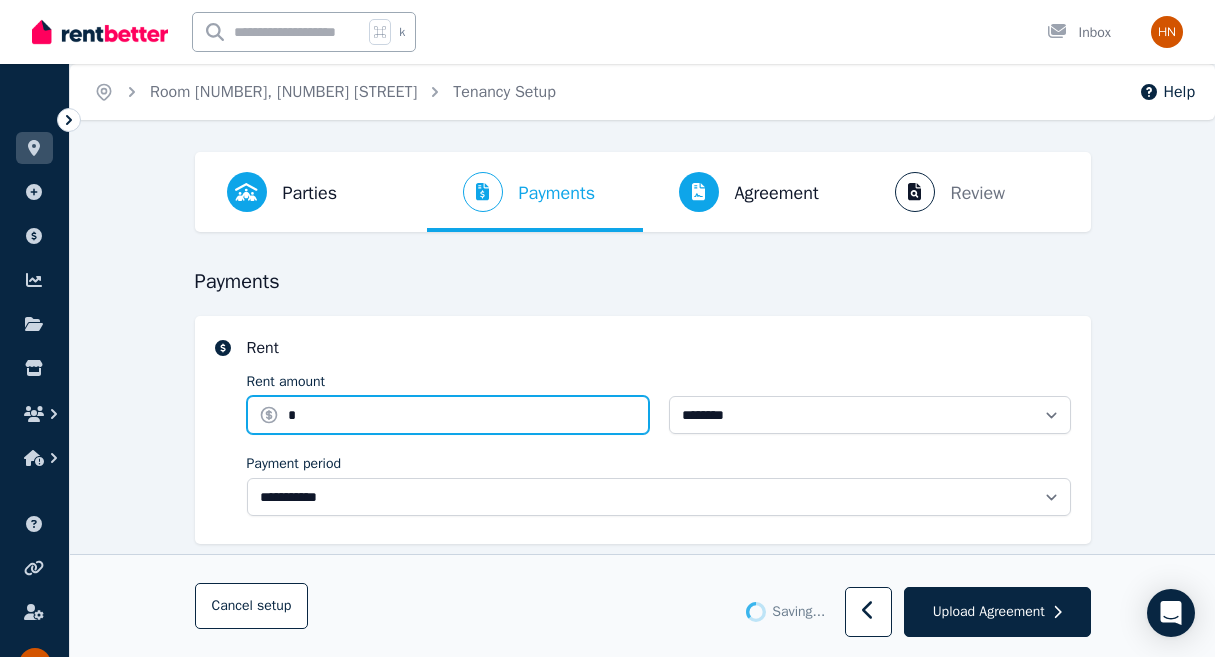 select on "**********" 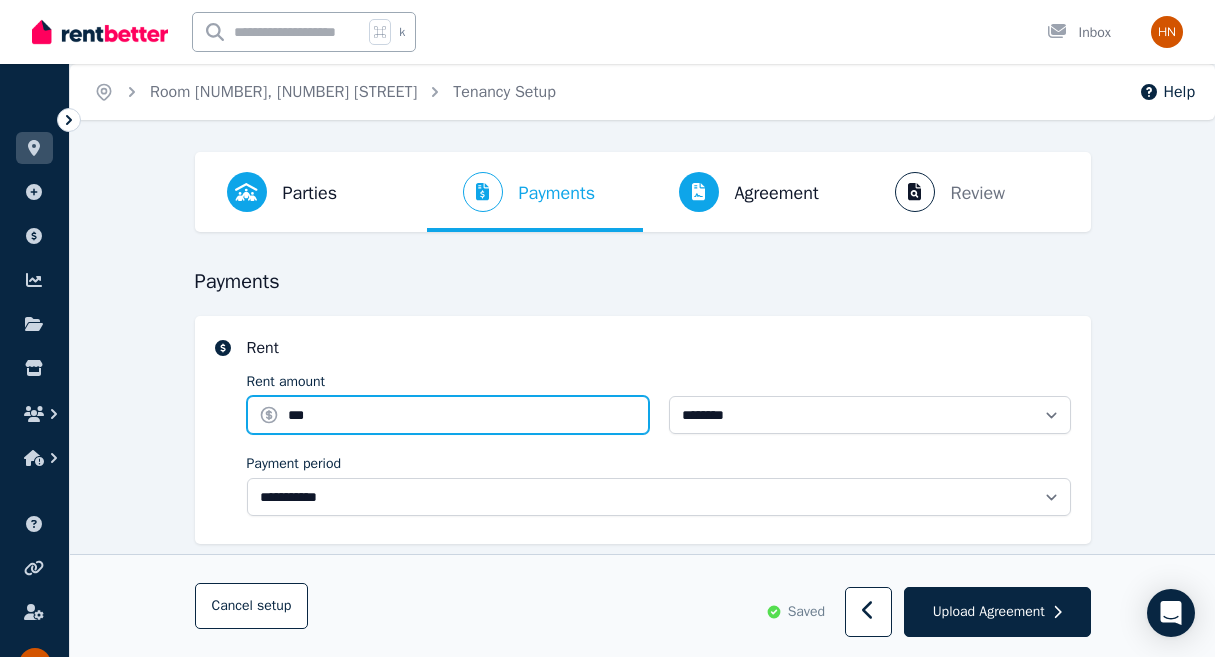 type on "***" 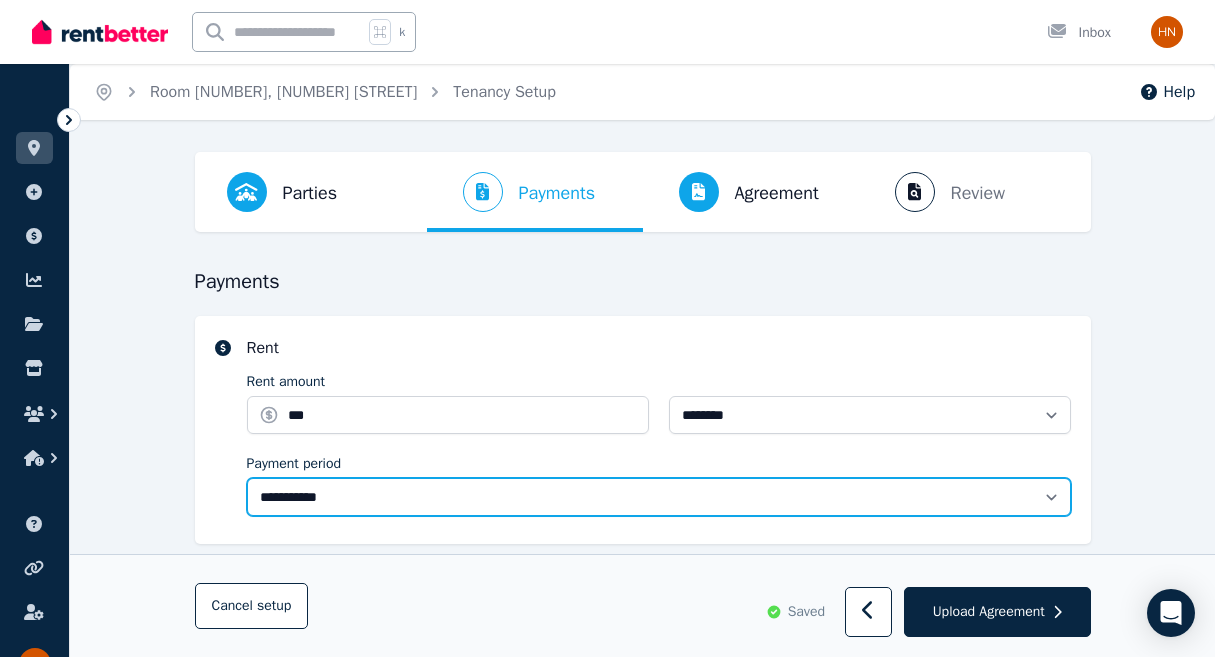 click on "[REDACTED] [REDACTED] [REDACTED]" at bounding box center (659, 497) 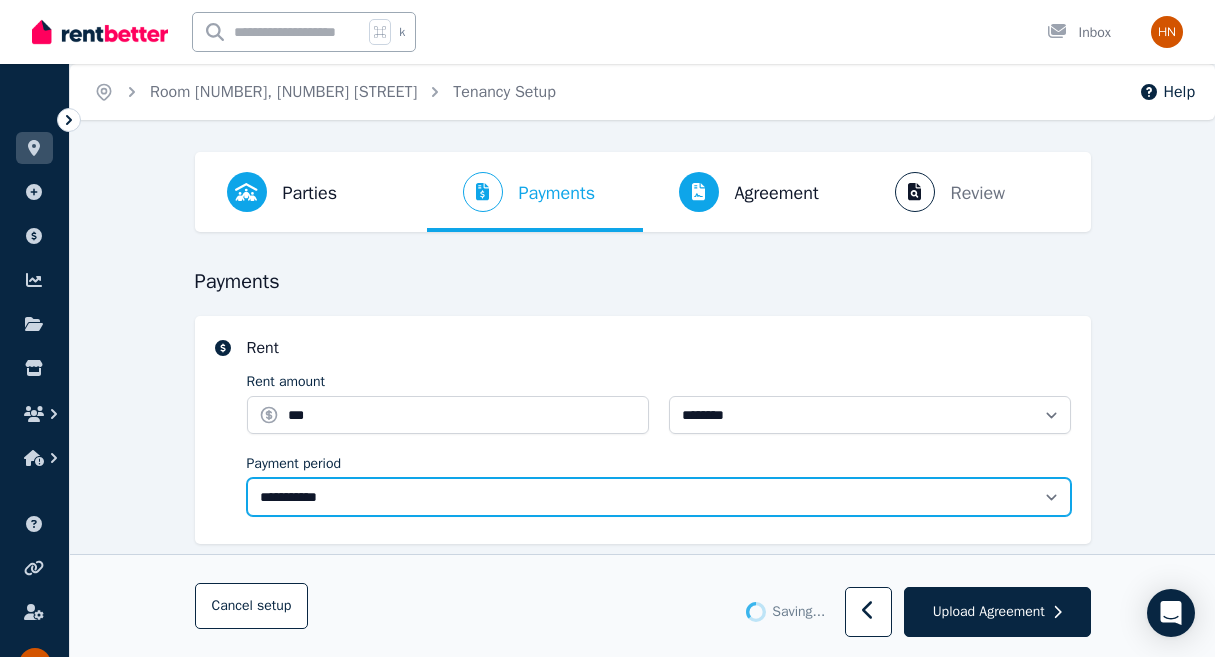 select on "*******" 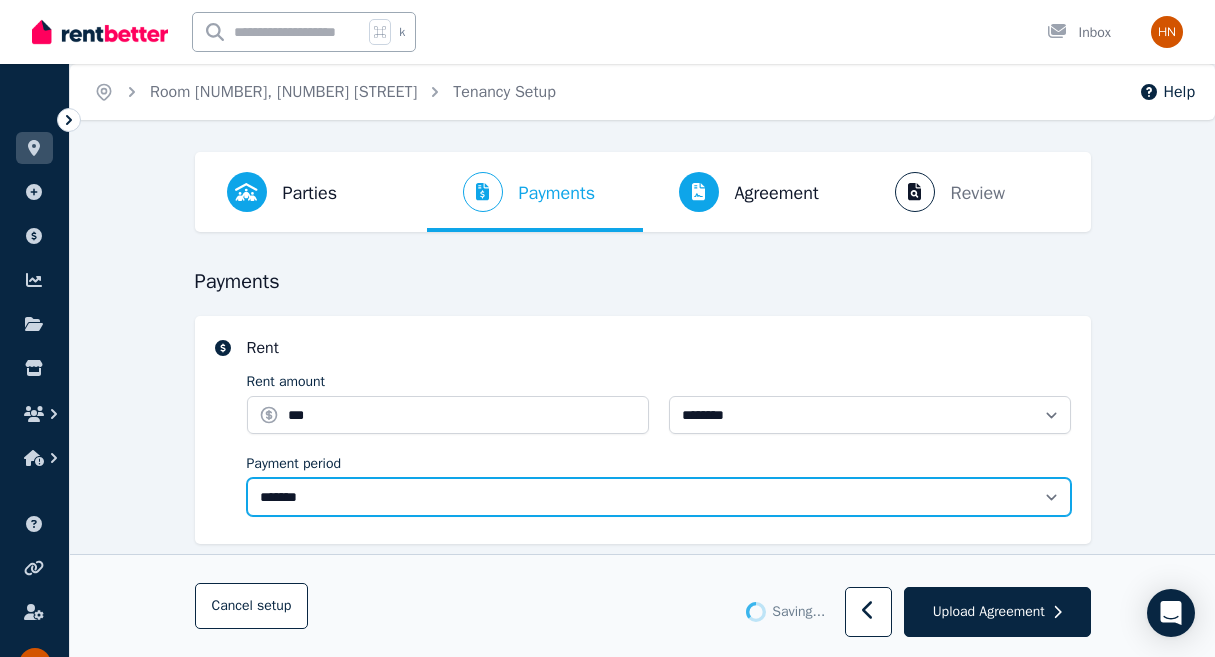 type 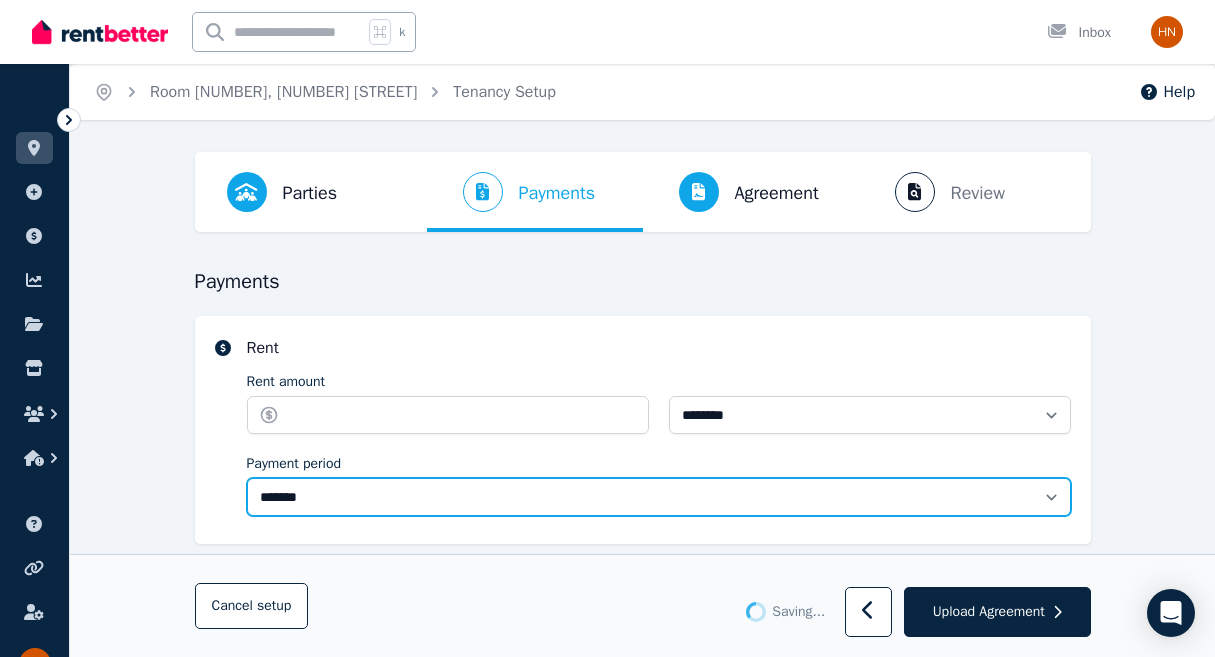 type on "******" 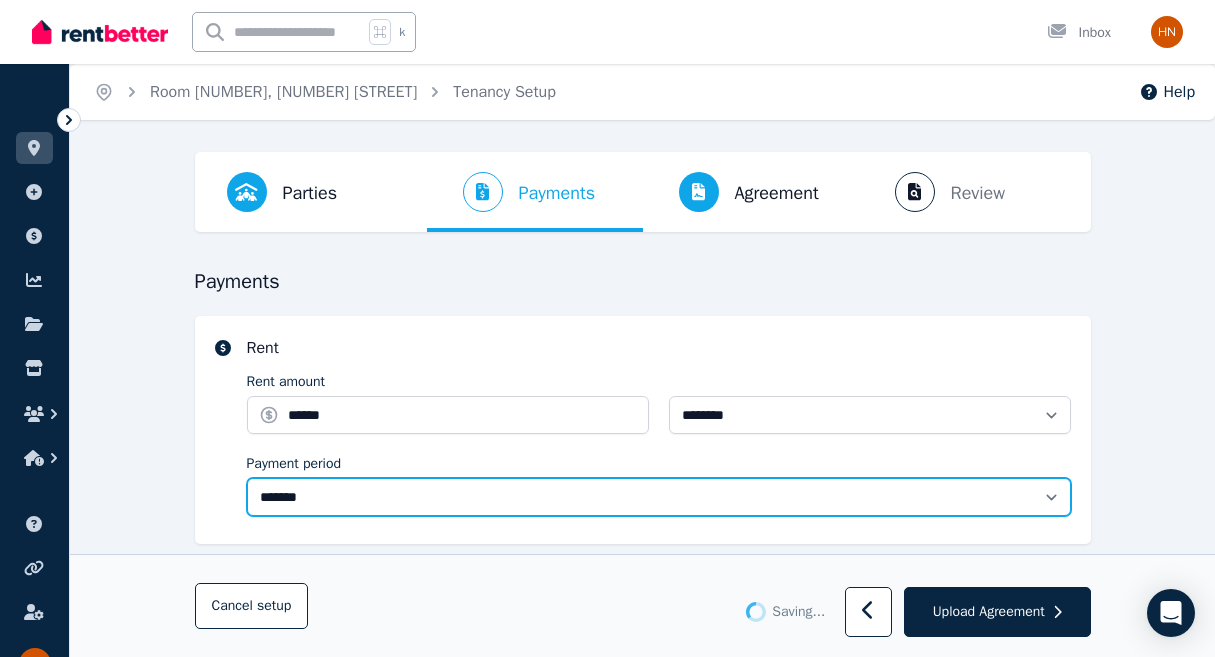 click on "[REDACTED] [REDACTED] [REDACTED]" at bounding box center (659, 497) 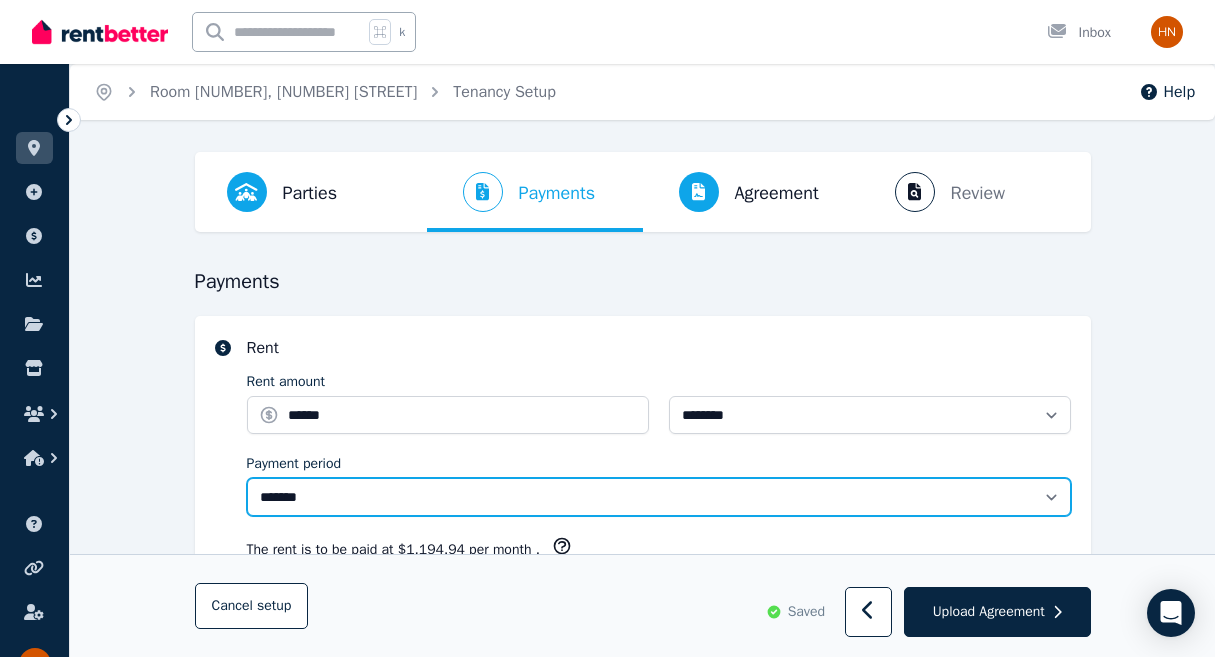 select on "******" 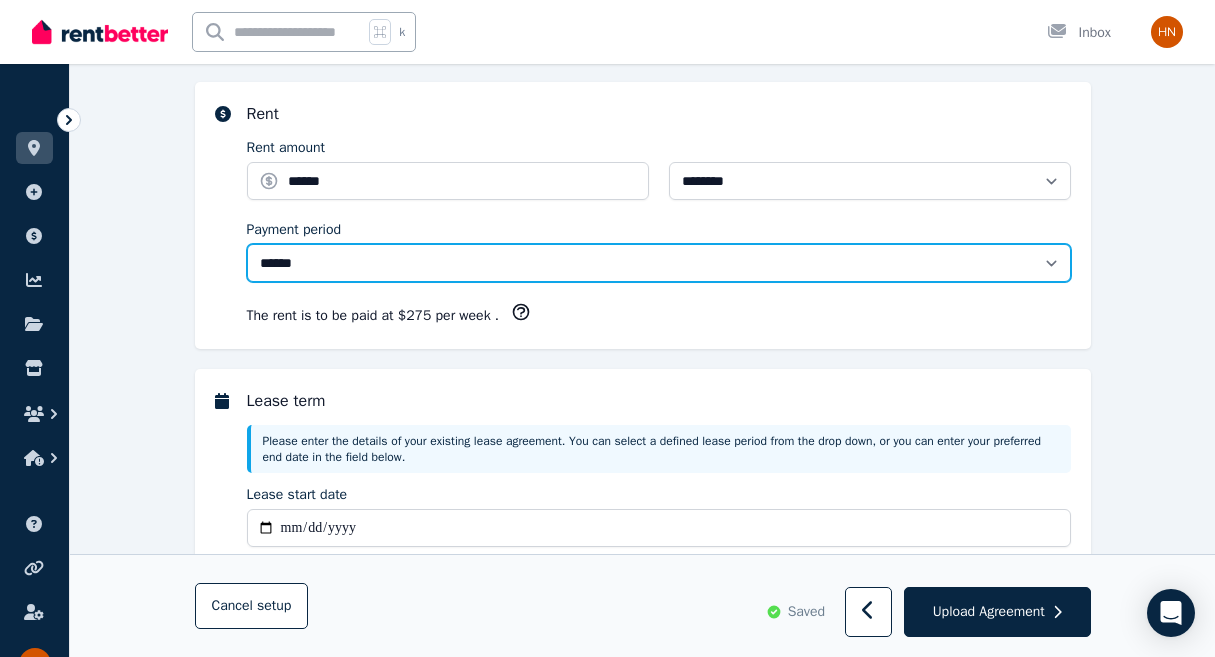 scroll, scrollTop: 236, scrollLeft: 0, axis: vertical 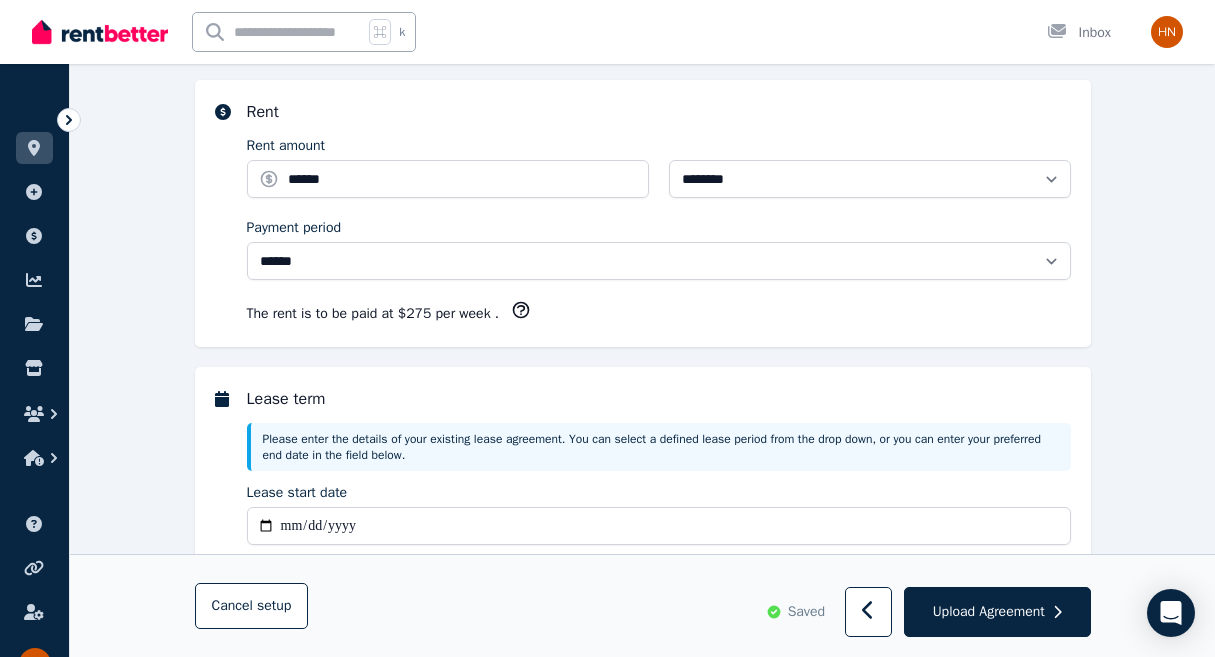 click on "Rent Rent amount [REDACTED] Rent Period [REDACTED] [REDACTED] [REDACTED] Payment period [REDACTED] [REDACTED] [REDACTED] The rent is to be paid at $275 per week ." at bounding box center [643, 213] 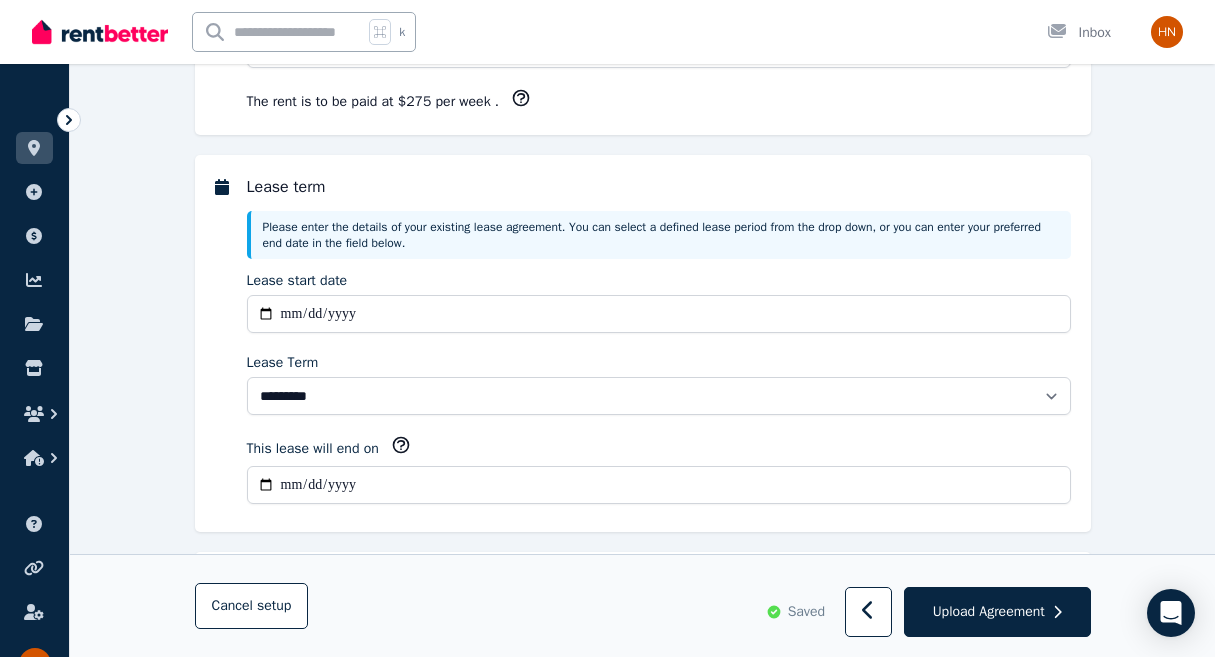 scroll, scrollTop: 455, scrollLeft: 0, axis: vertical 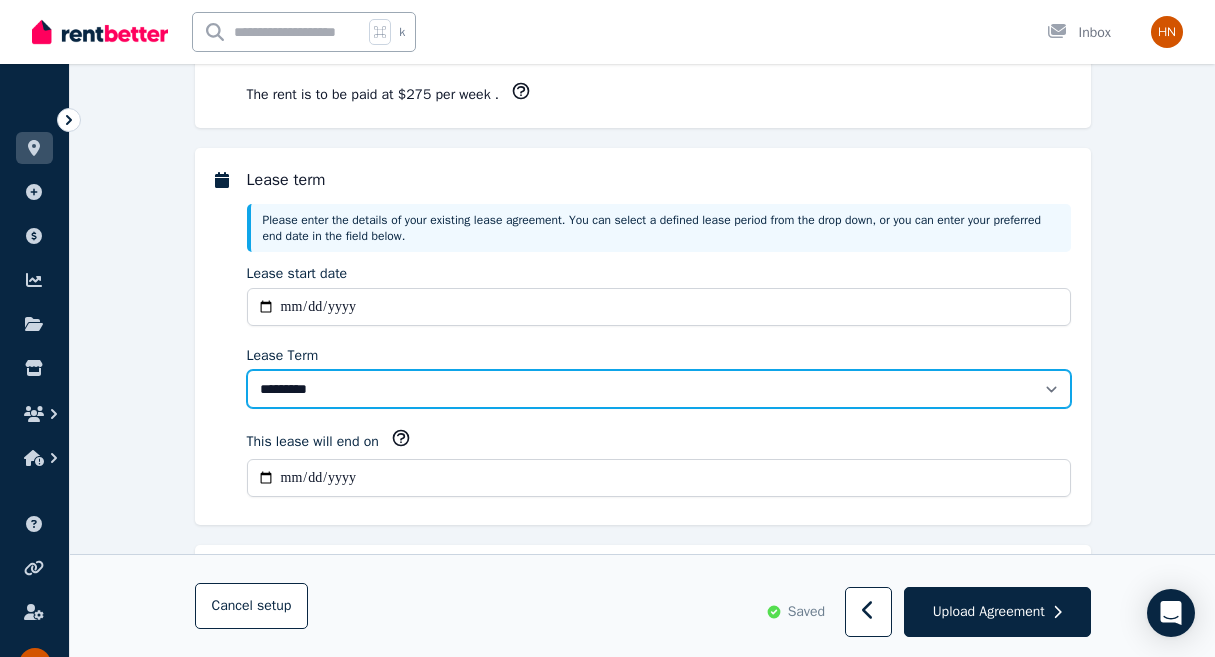 click on "[REDACTED] [REDACTED] [REDACTED] [REDACTED] [REDACTED] [REDACTED] [REDACTED] [REDACTED] [REDACTED]" at bounding box center [659, 389] 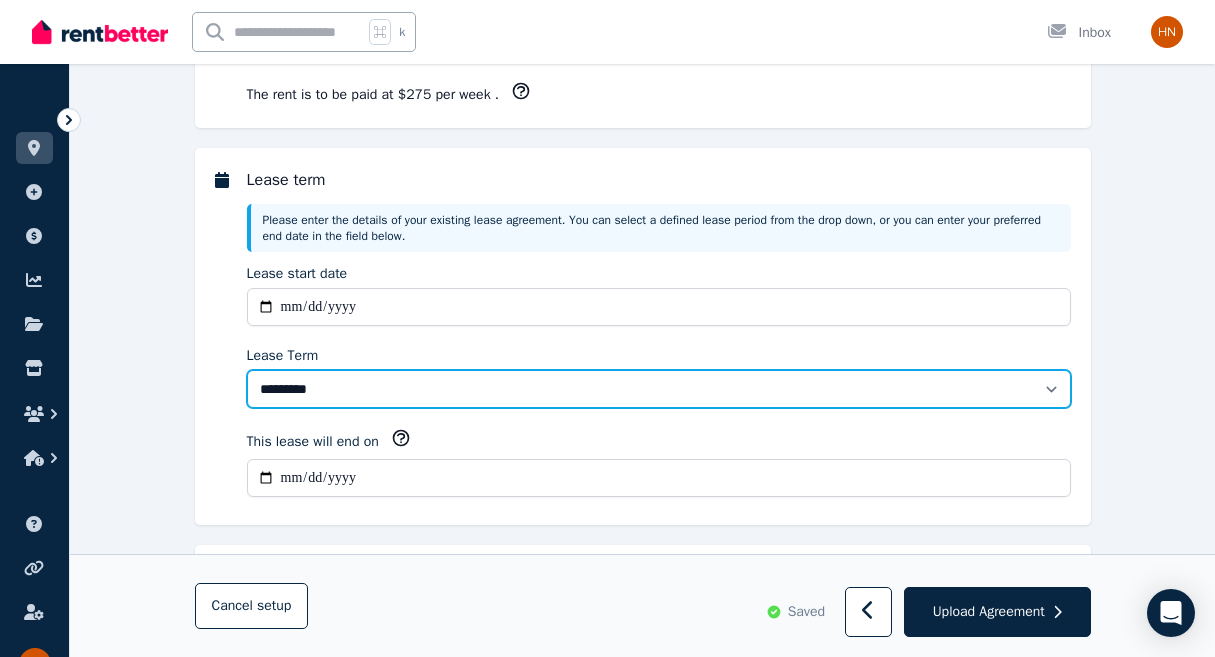 select on "**********" 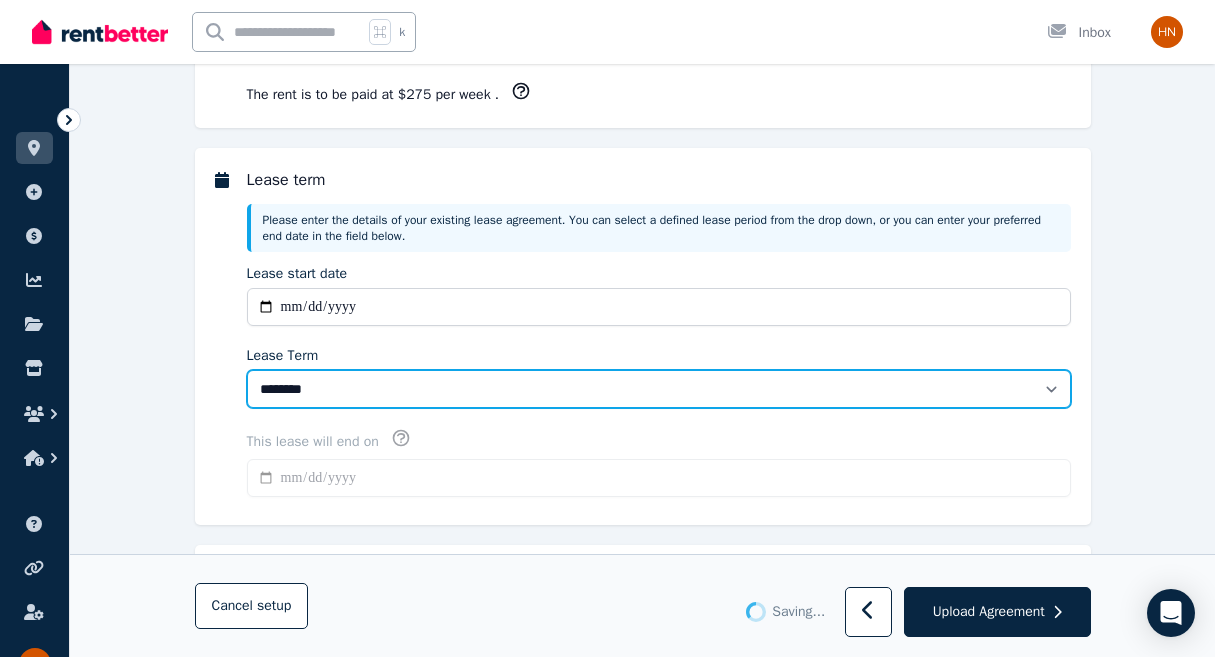 type on "**********" 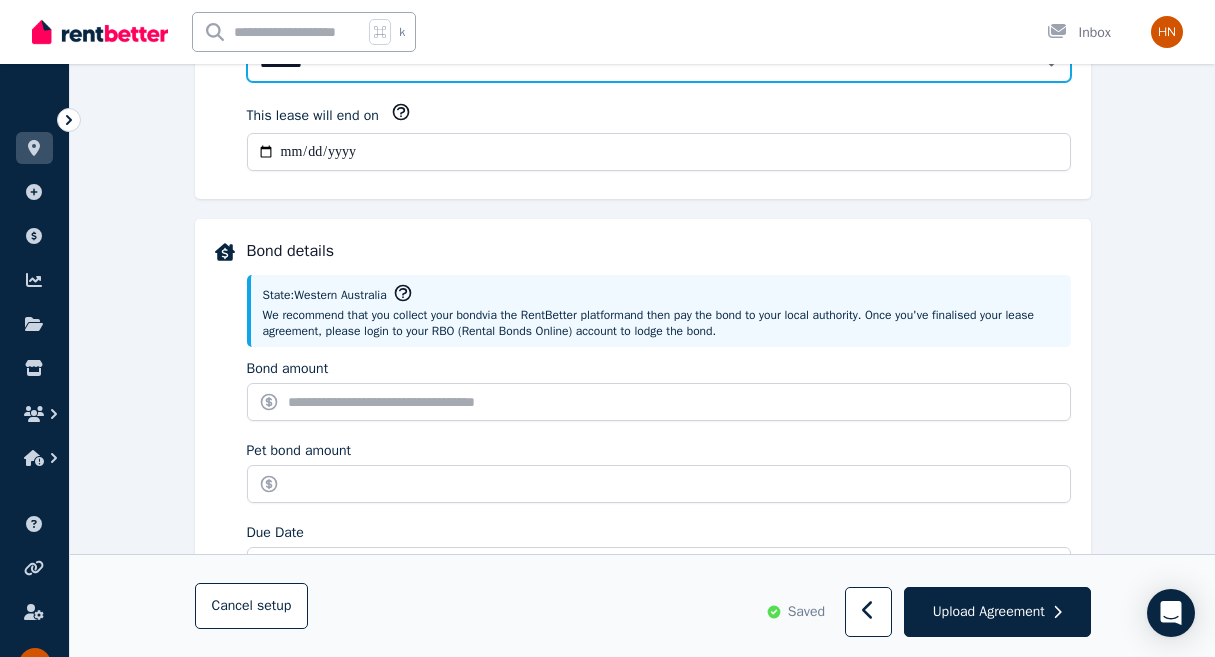 scroll, scrollTop: 787, scrollLeft: 0, axis: vertical 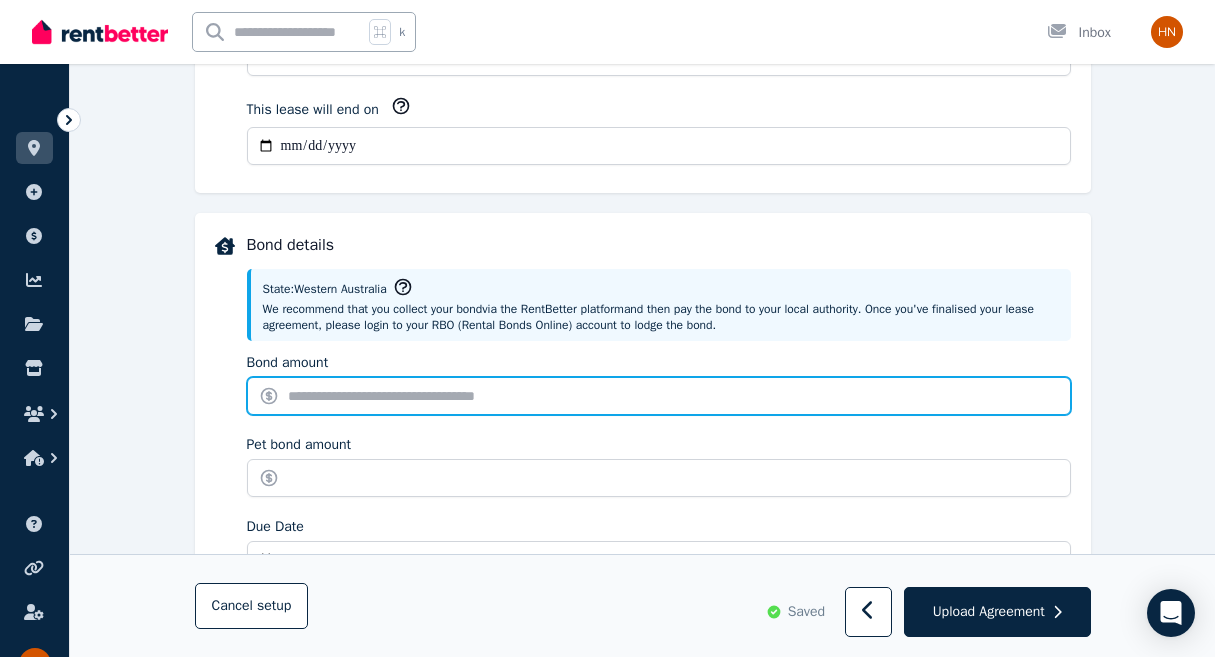 click on "Bond amount" at bounding box center (659, 396) 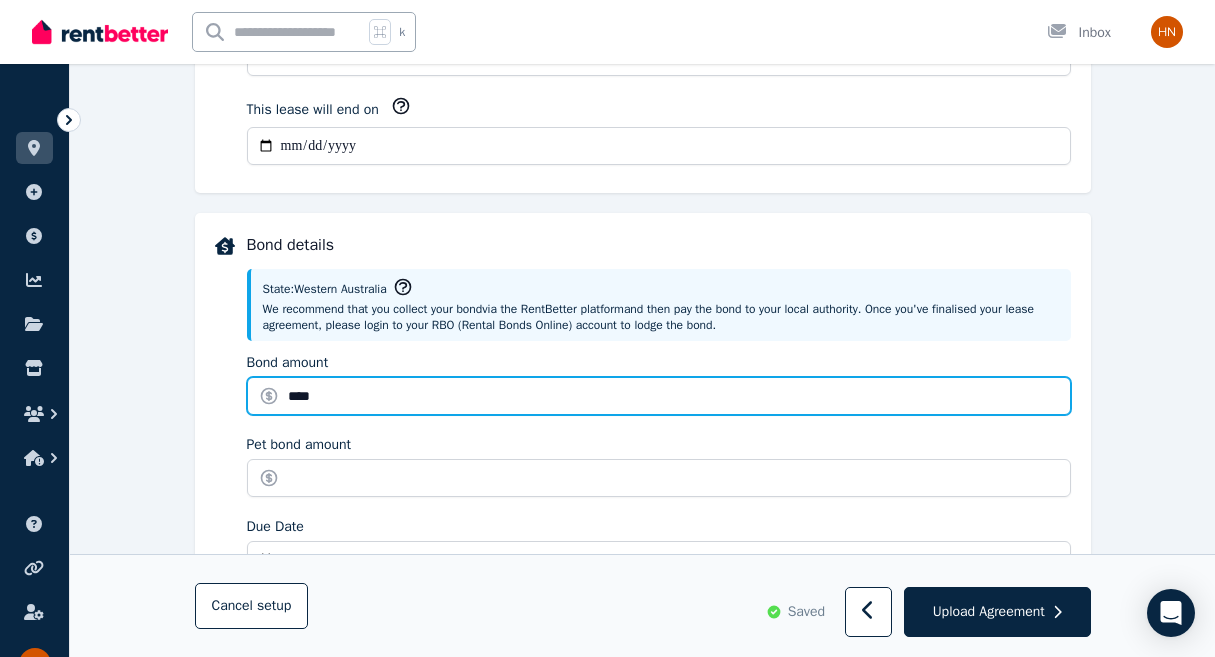 type on "****" 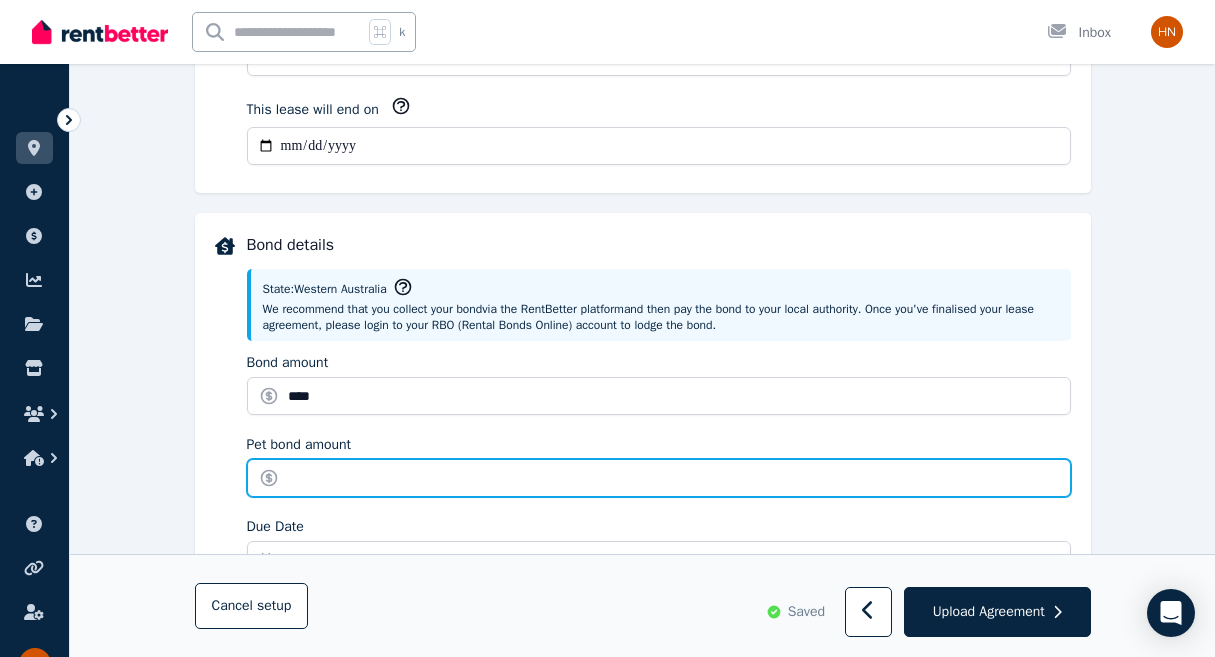 click on "Pet bond amount" at bounding box center (659, 478) 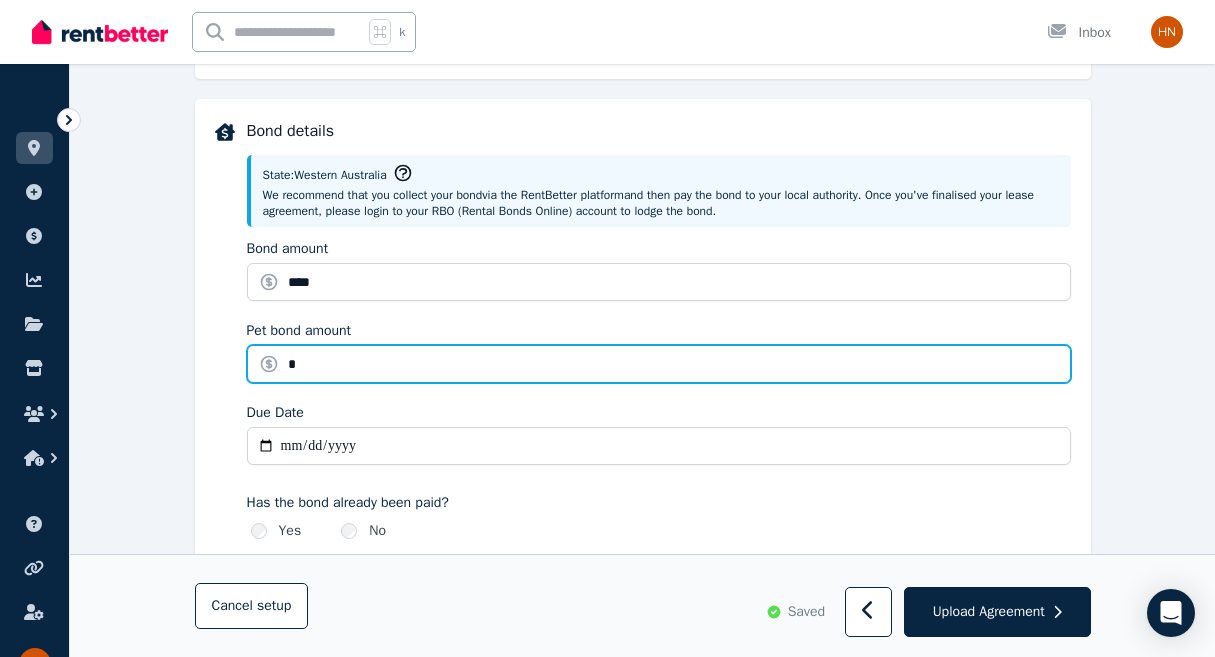 scroll, scrollTop: 909, scrollLeft: 0, axis: vertical 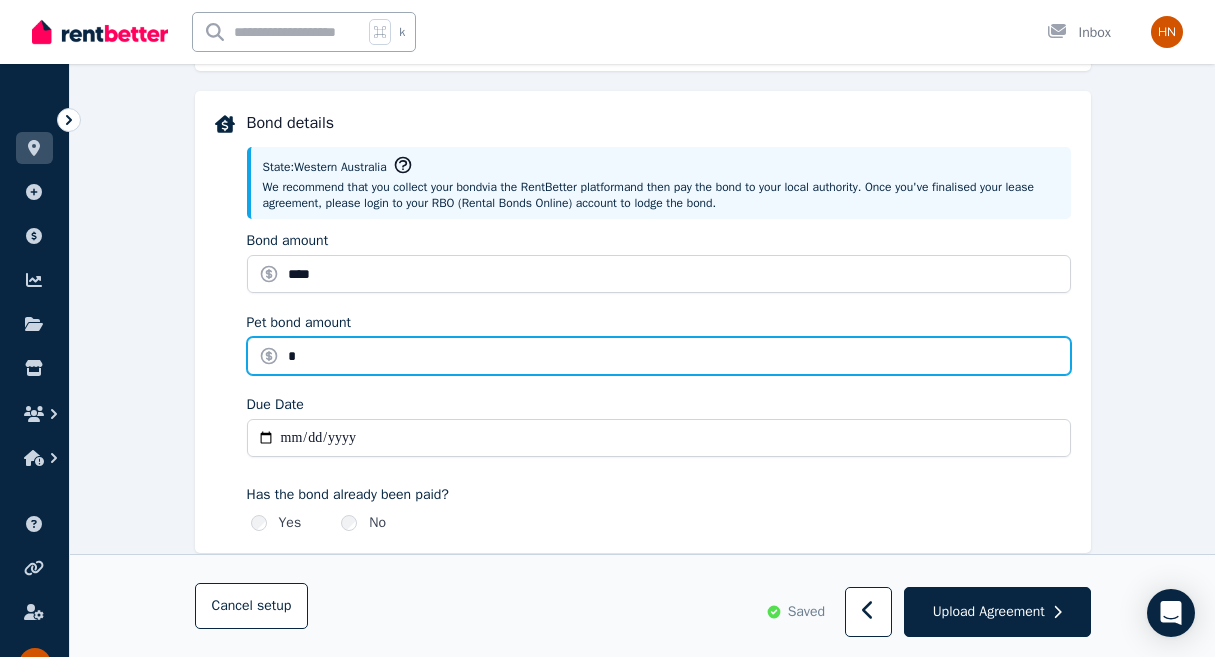 type on "*" 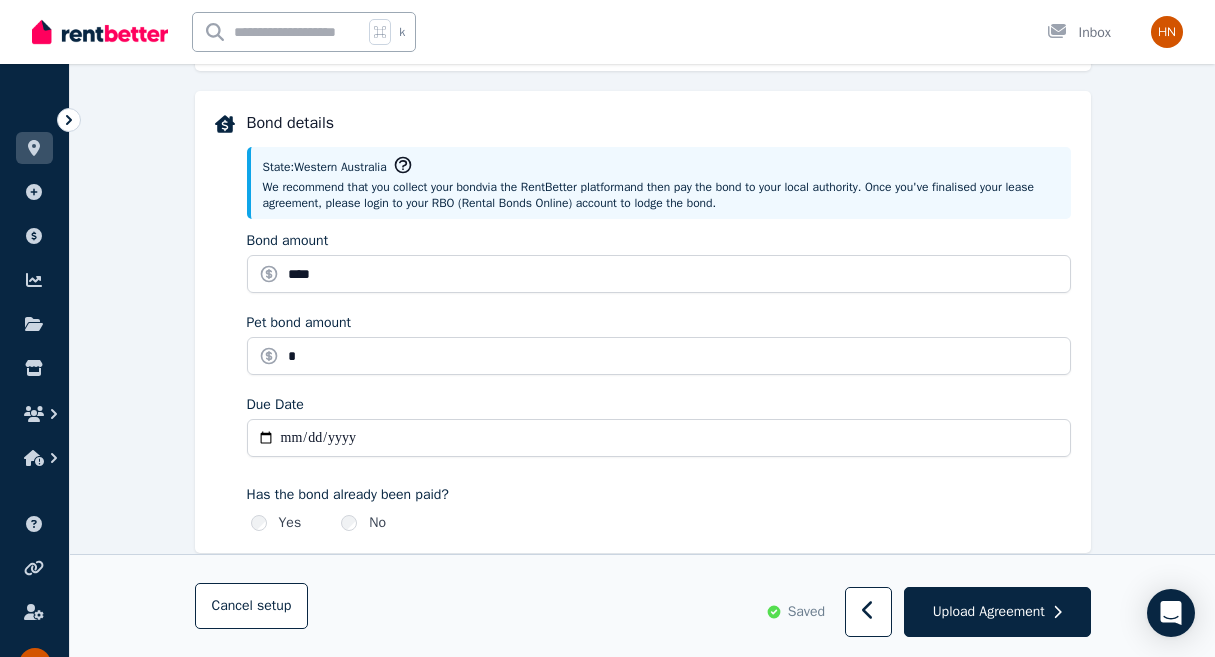 click on "Due Date" at bounding box center [659, 438] 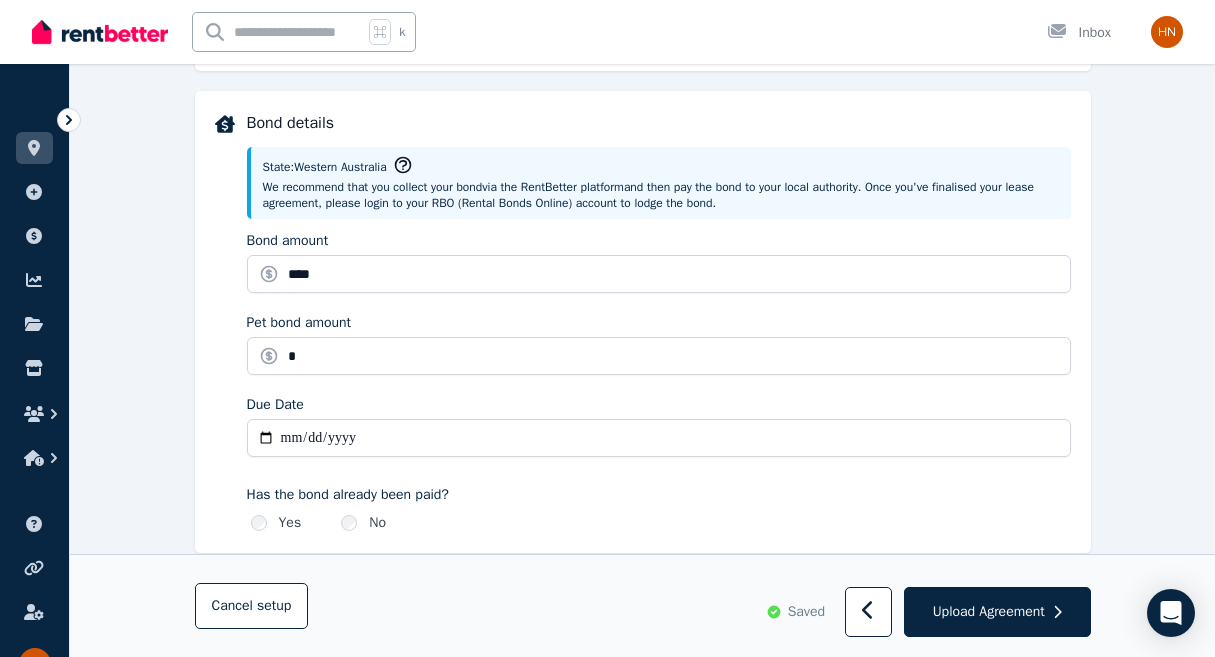 click on "Due Date" at bounding box center [659, 438] 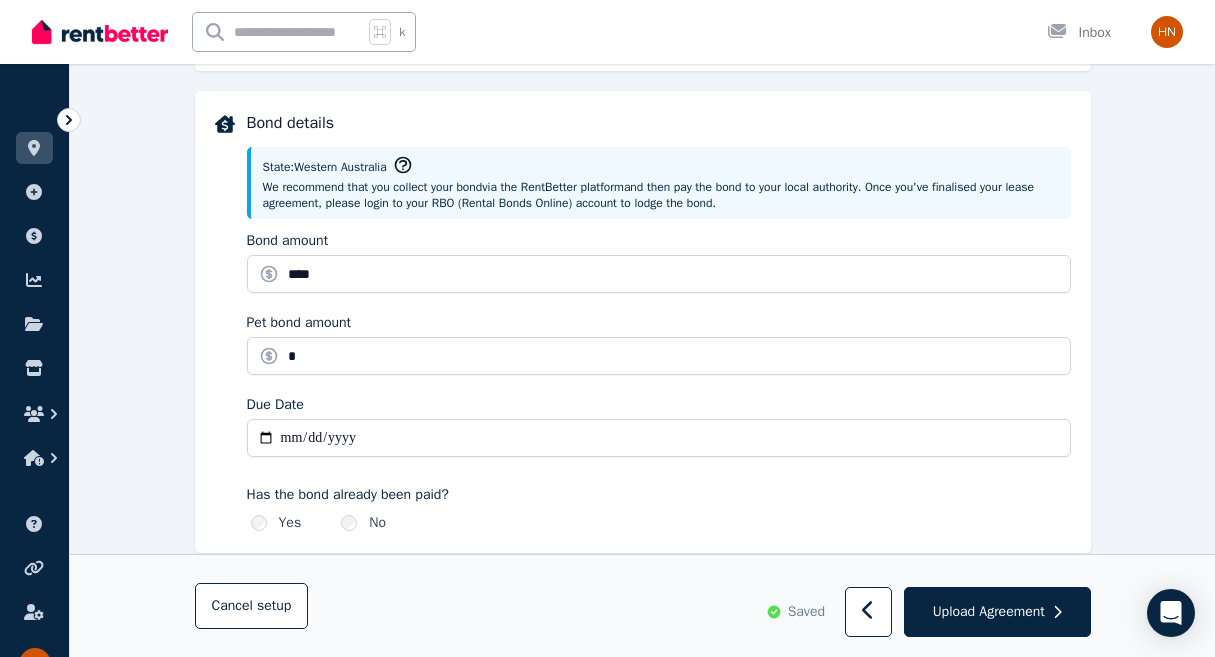 click on "Bond details State: Western Australia We recommend that you collect your bond via the RentBetter platform and then pay the bond to your local authority. Once you've finalised your lease agreement, please login to your RBO (Rental Bonds Online) account to lodge the bond. Bond amount [REDACTED] Pet bond amount [REDACTED] Due Date [REDACTED] Has the bond already been paid? Yes No" at bounding box center [643, 322] 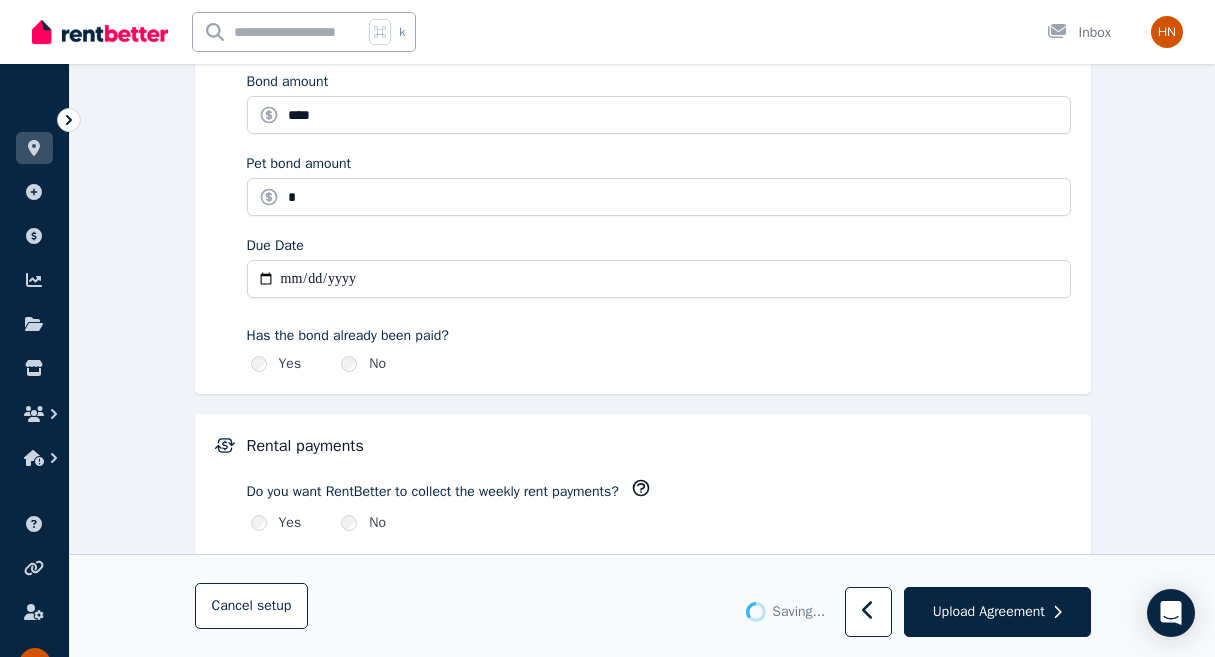 type on "*******" 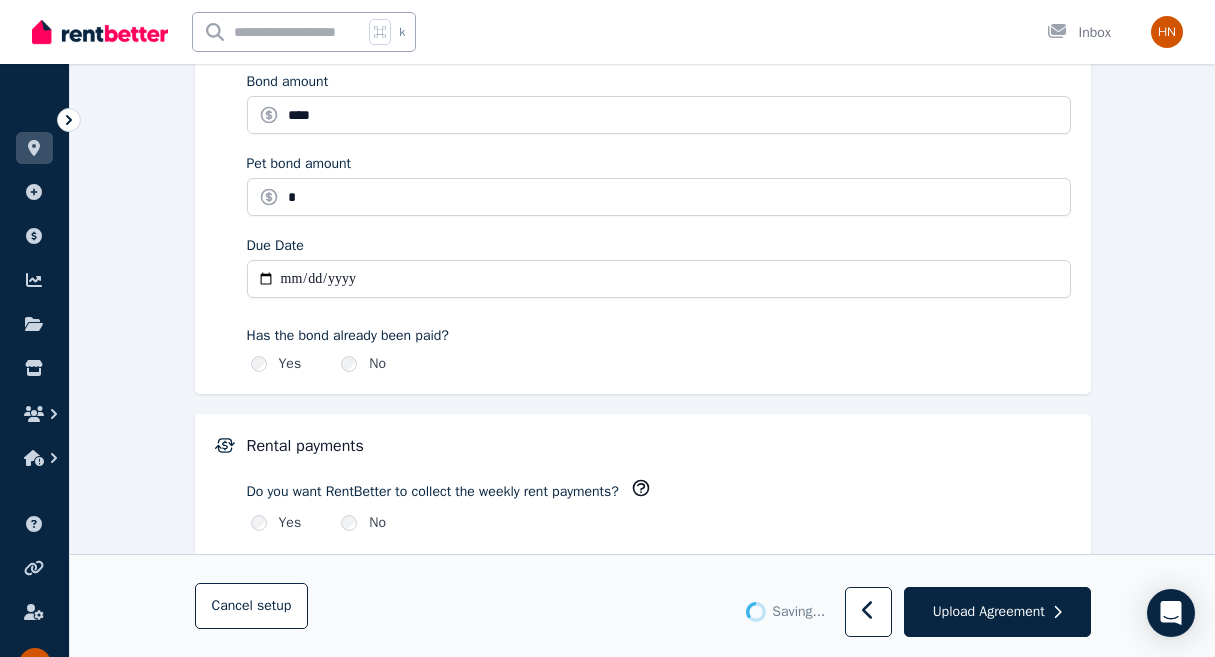 type 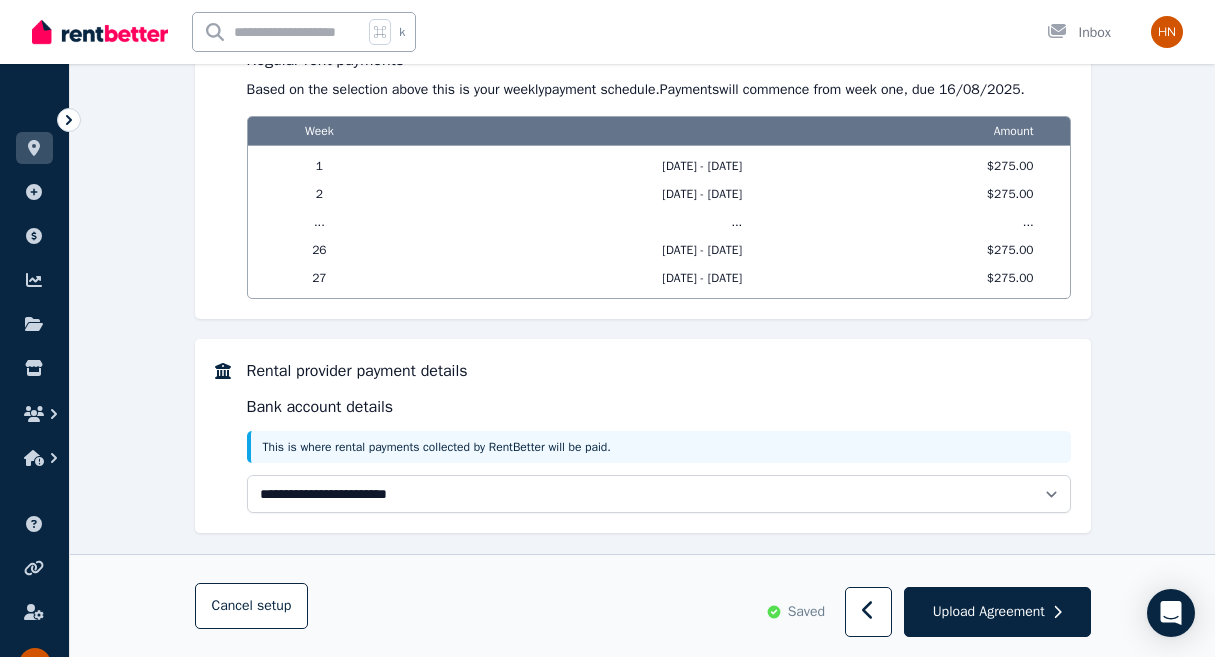 scroll, scrollTop: 1839, scrollLeft: 0, axis: vertical 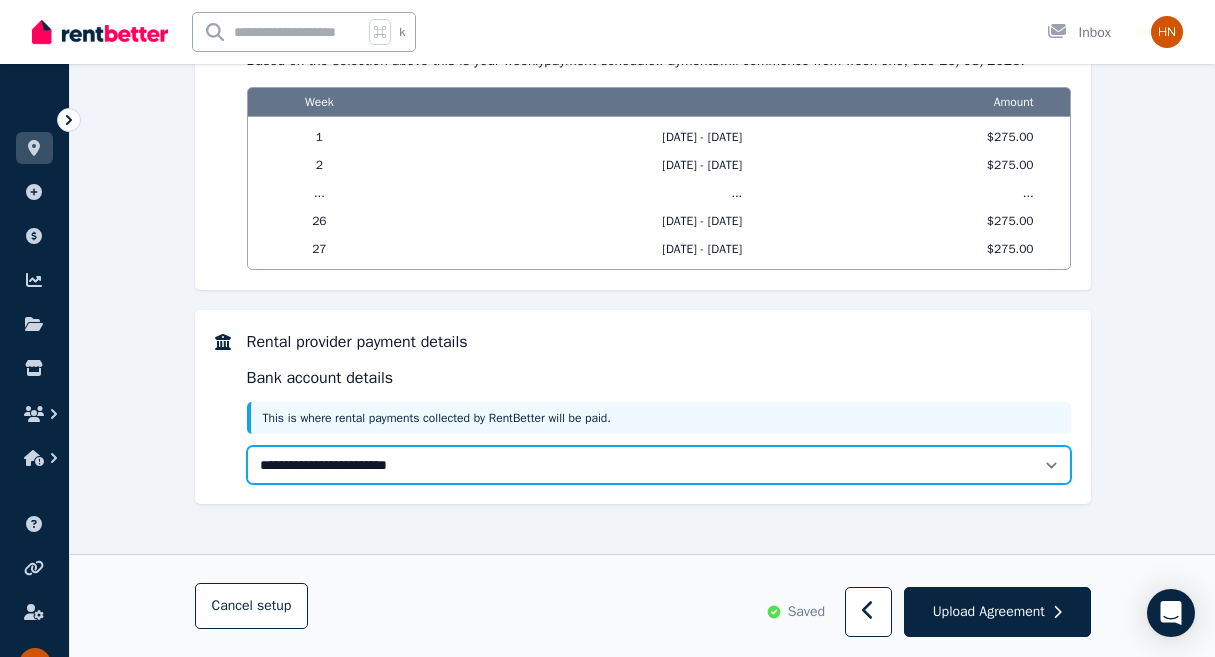 click on "[REDACTED] [REDACTED] [REDACTED]" at bounding box center (659, 465) 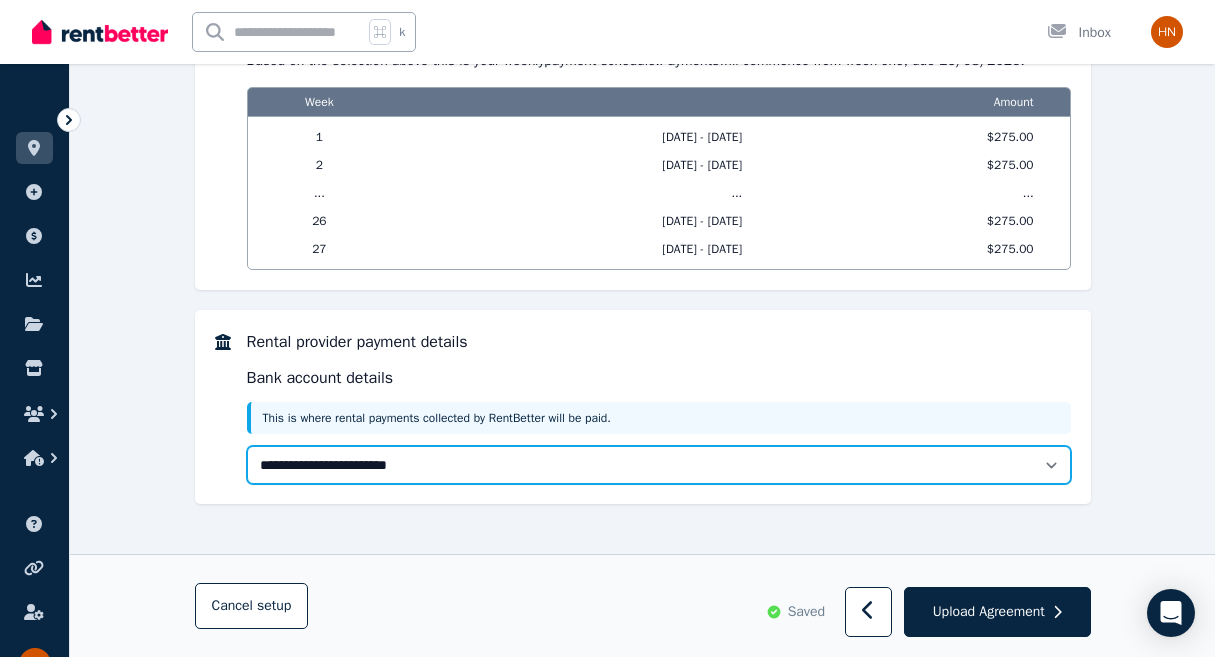 select on "**********" 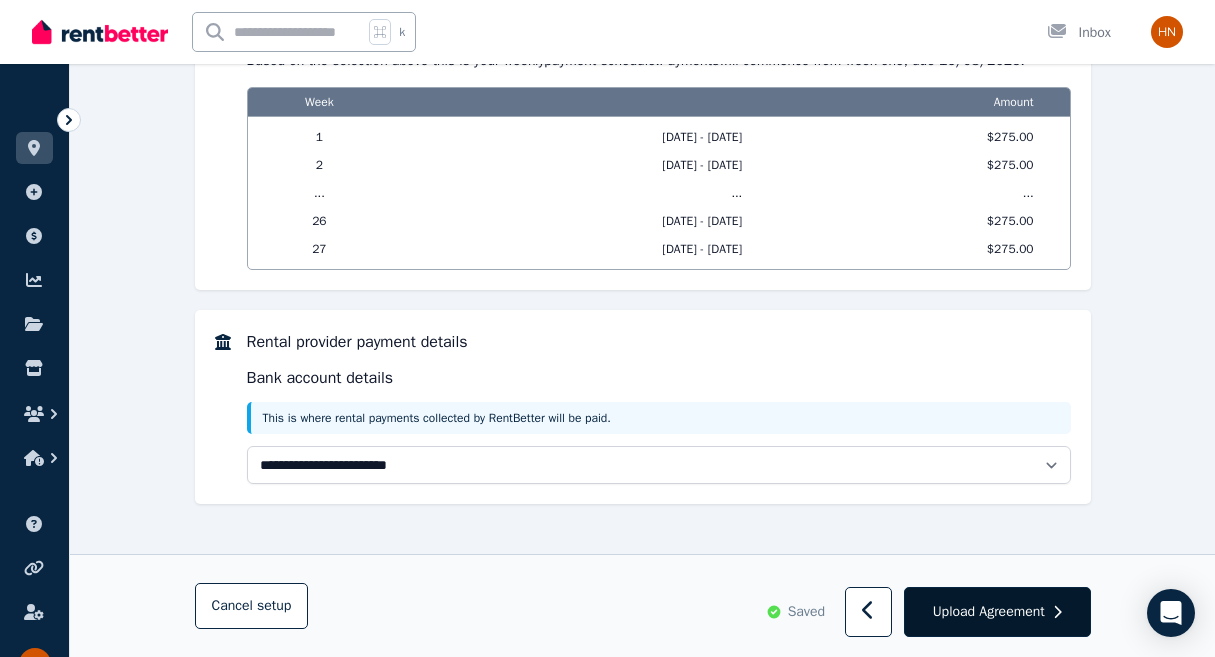 click on "Upload Agreement" at bounding box center [989, 612] 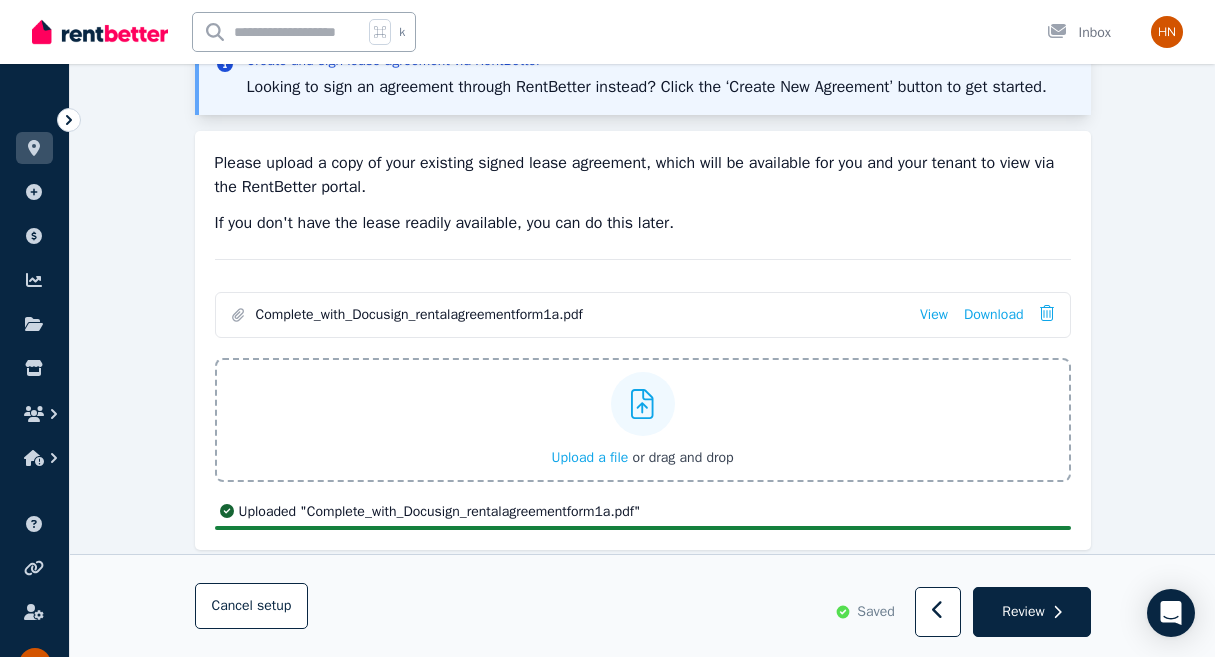 scroll, scrollTop: 335, scrollLeft: 0, axis: vertical 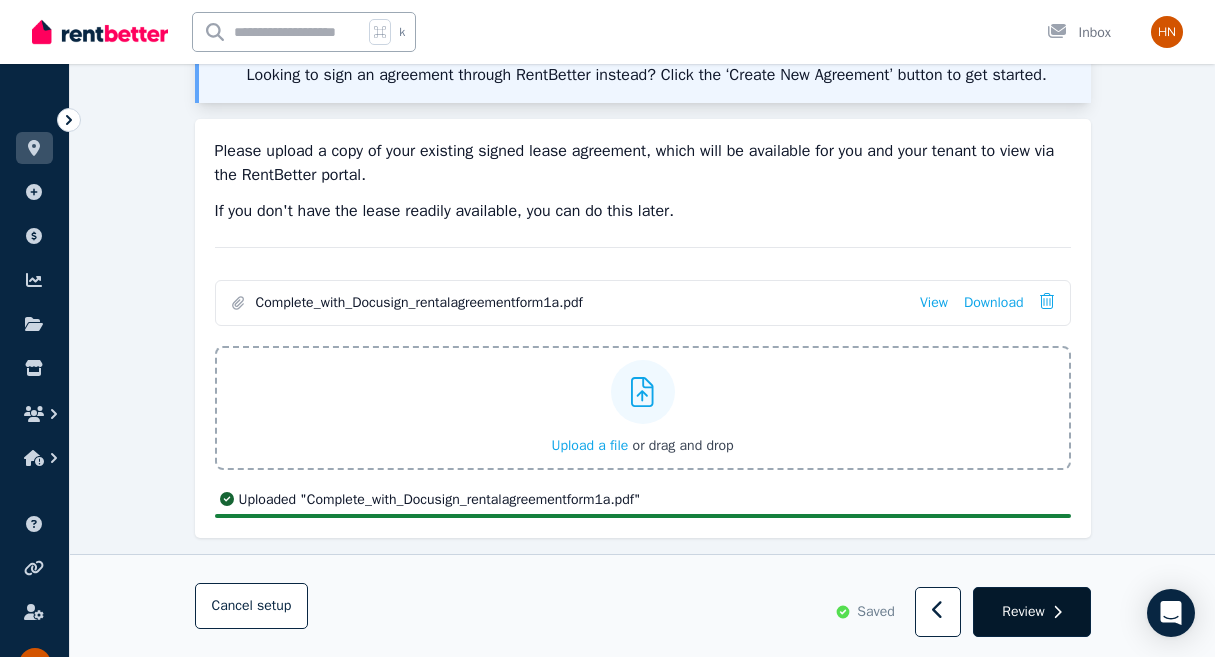 click on "Review" at bounding box center (1023, 612) 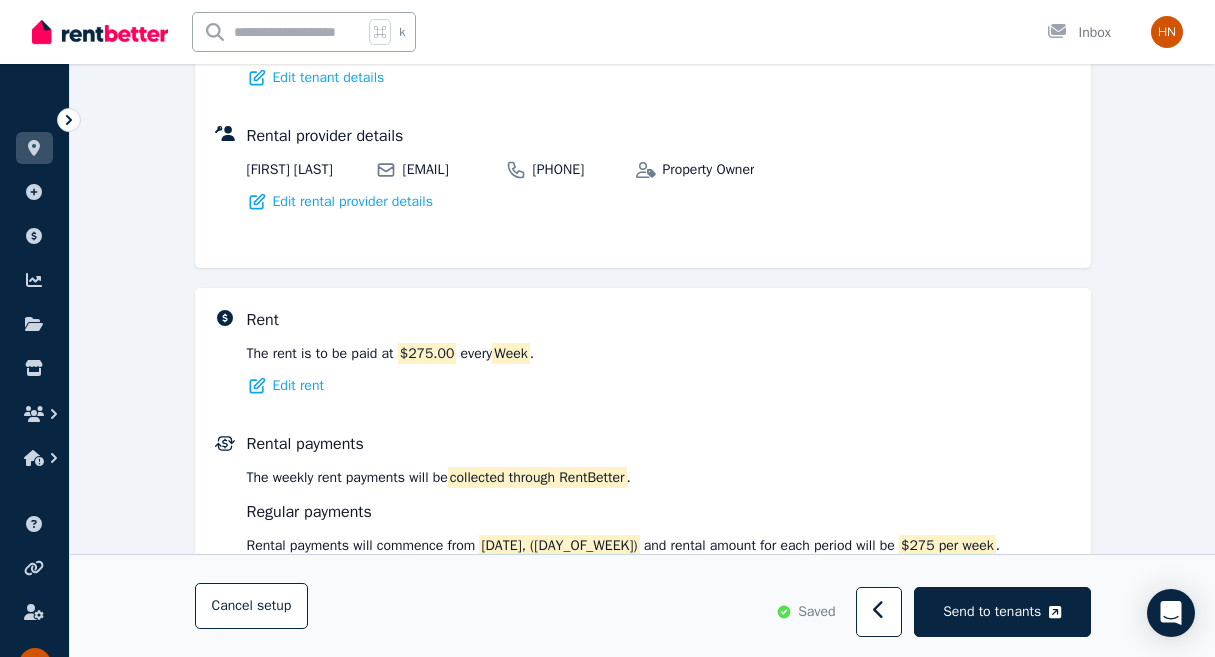 scroll, scrollTop: 763, scrollLeft: 0, axis: vertical 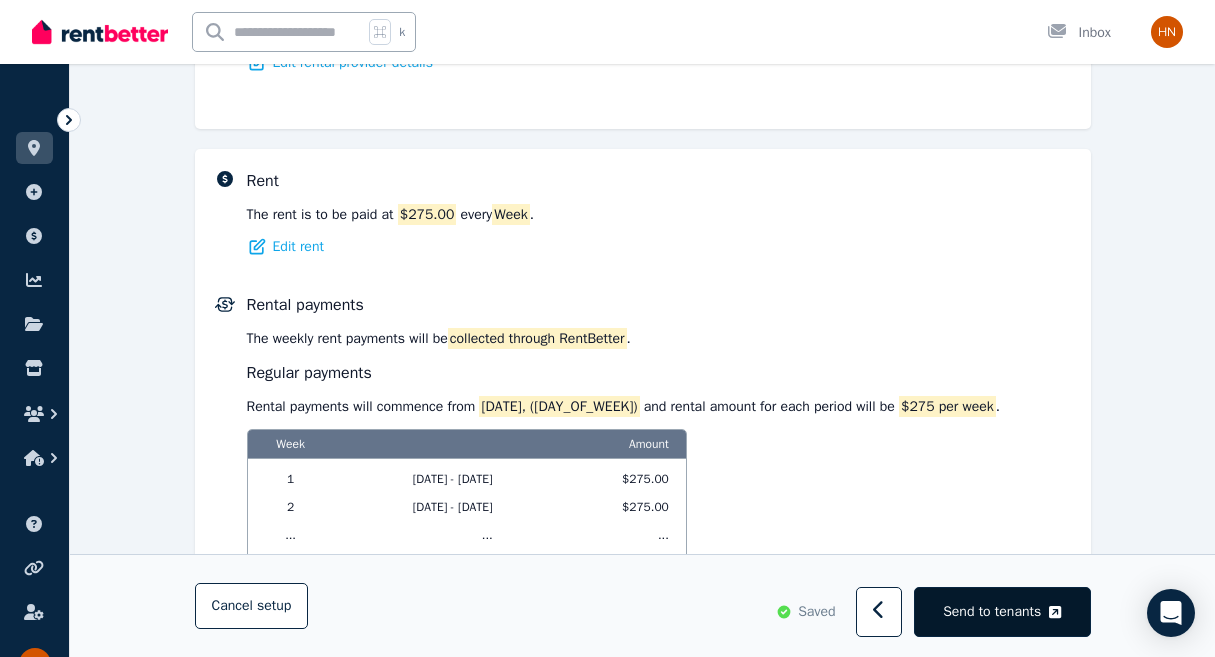 click on "Send to tenants" at bounding box center (992, 612) 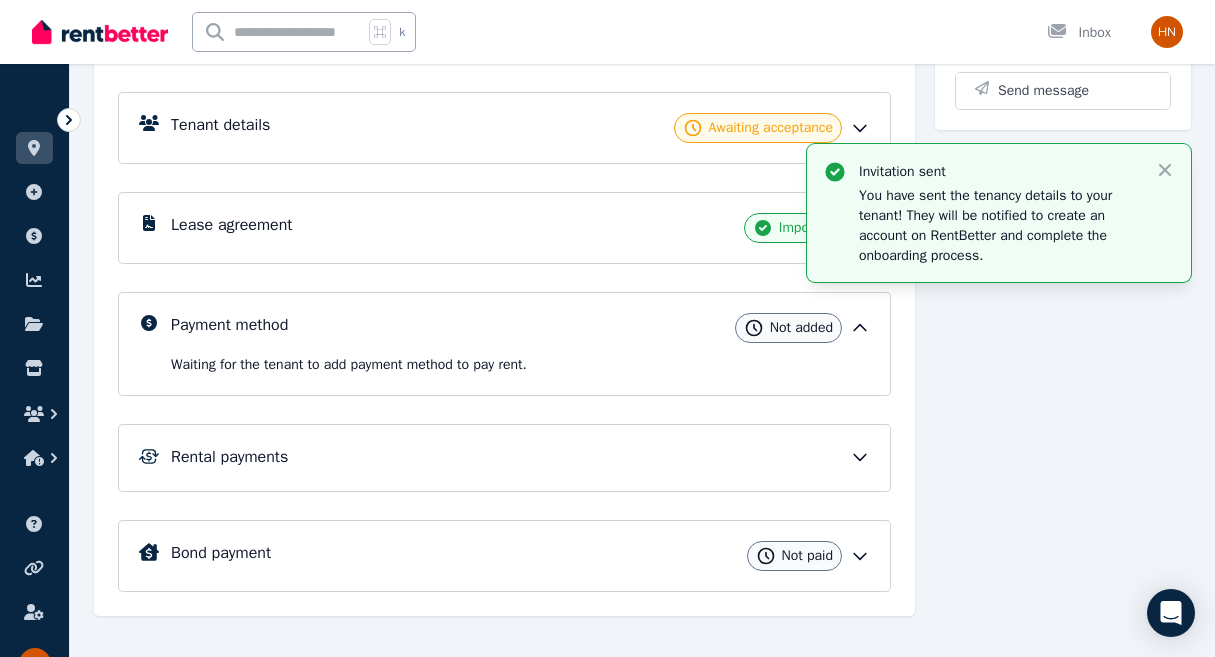 scroll, scrollTop: 301, scrollLeft: 0, axis: vertical 